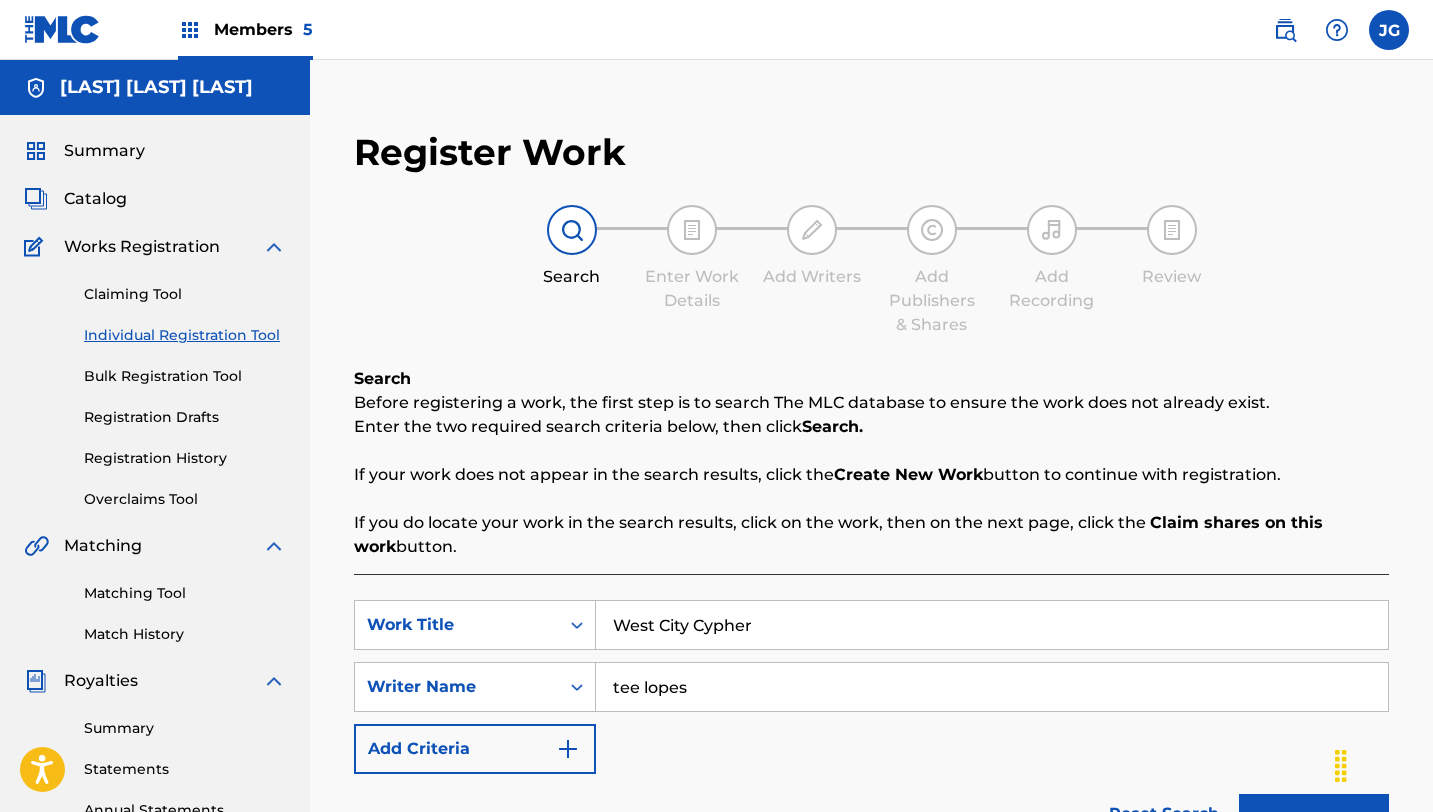 scroll, scrollTop: 0, scrollLeft: 0, axis: both 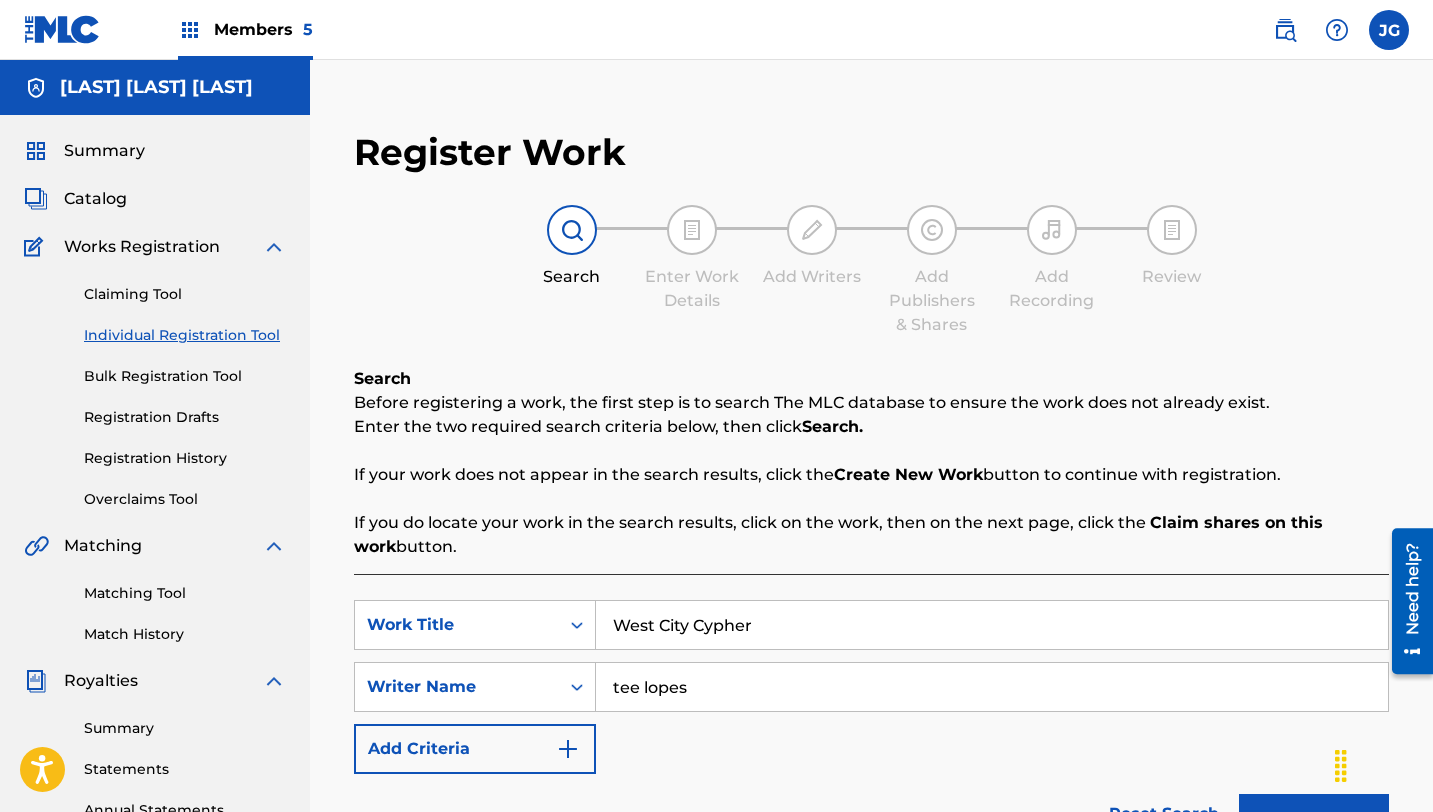 click on "Claiming Tool Individual Registration Tool Bulk Registration Tool Registration Drafts Registration History Overclaims Tool" at bounding box center (155, 384) 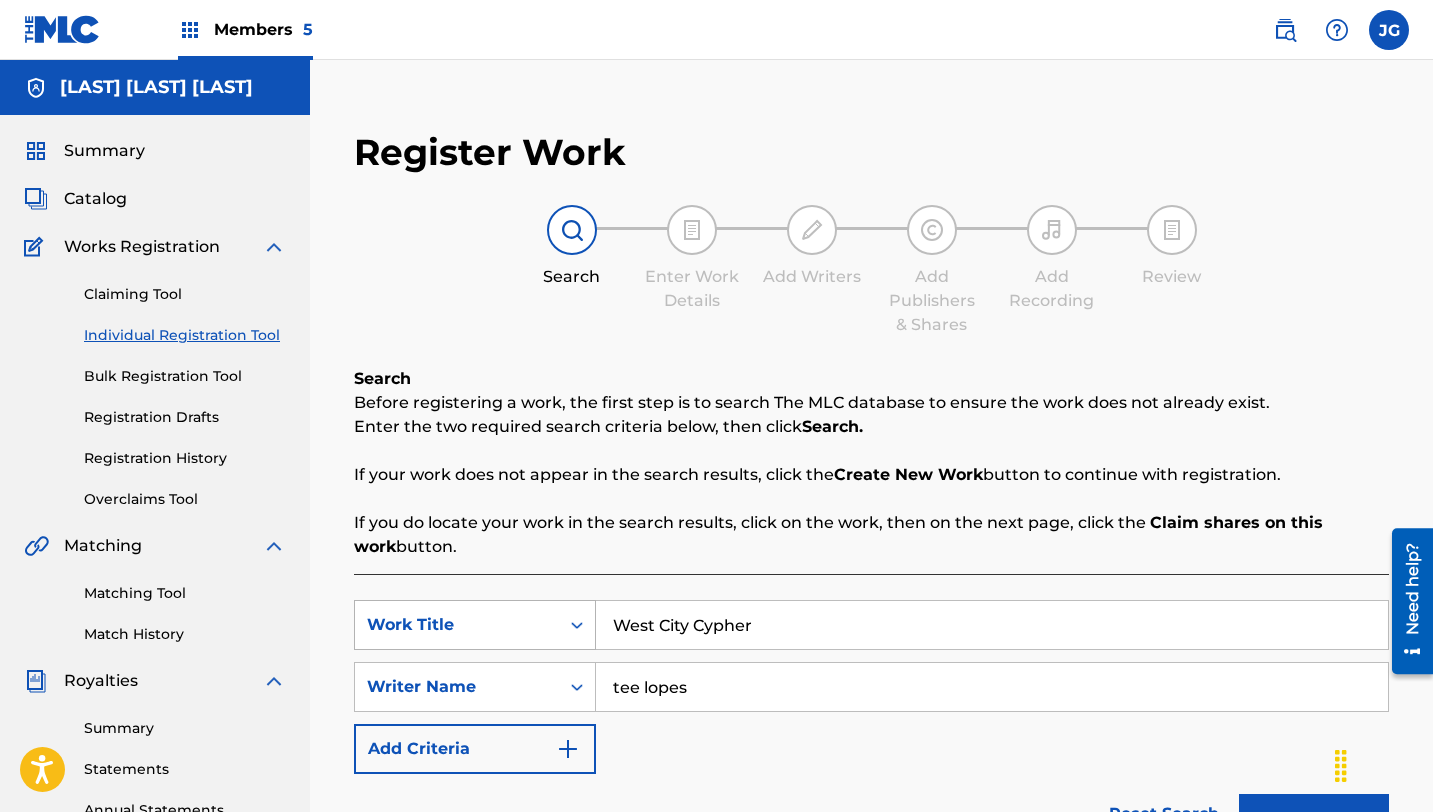 drag, startPoint x: 769, startPoint y: 629, endPoint x: 566, endPoint y: 603, distance: 204.65825 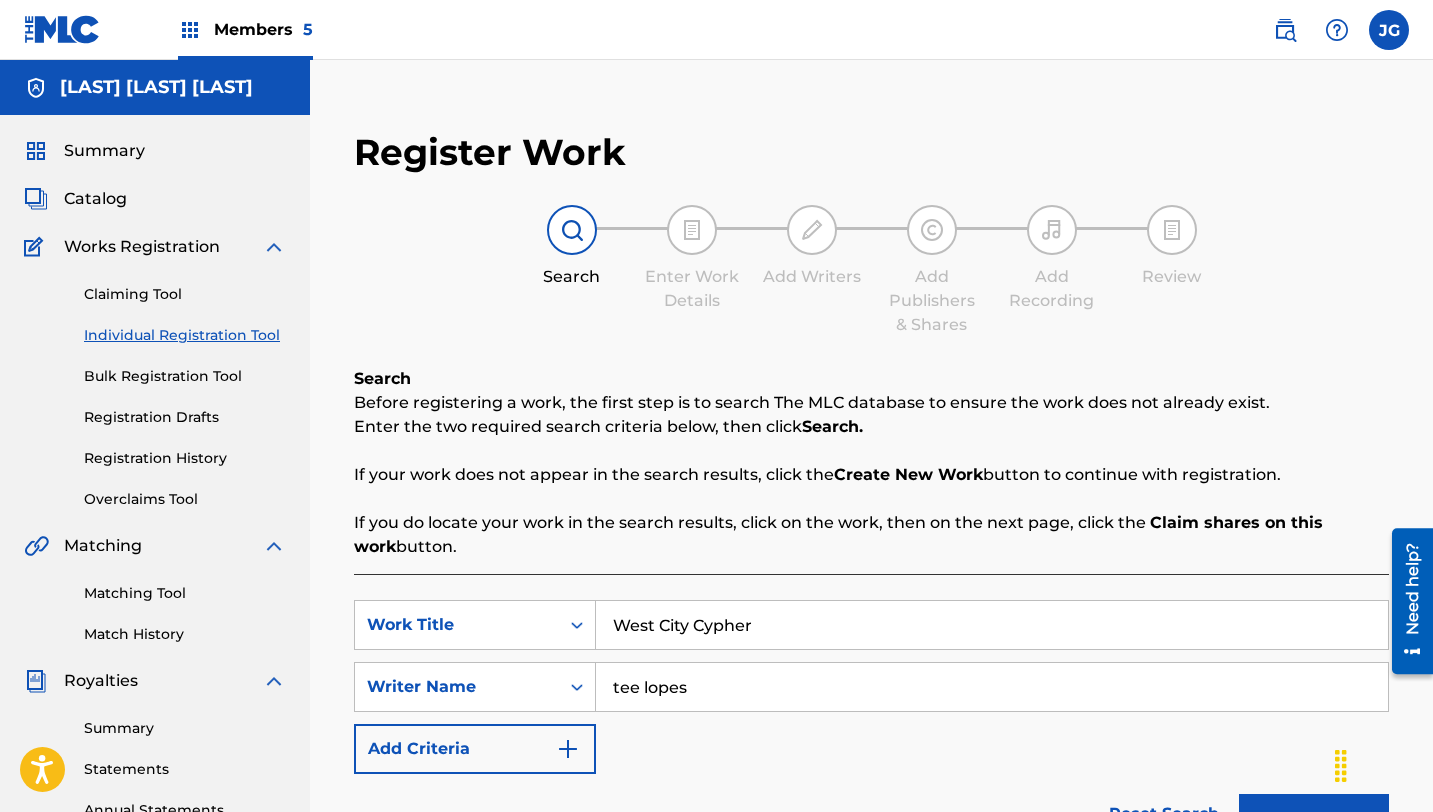click on "Matching Tool Match History" at bounding box center [155, 601] 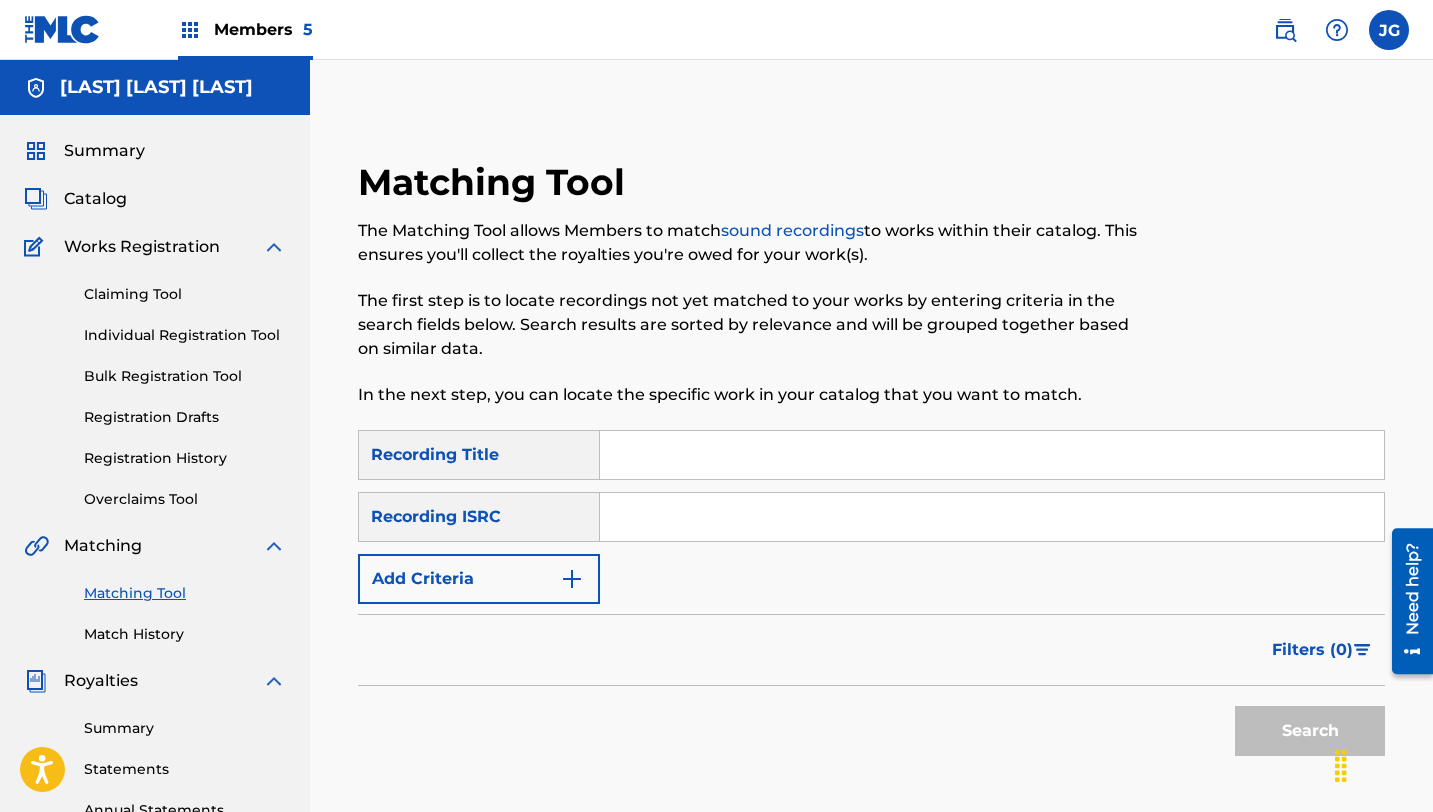 click at bounding box center (992, 455) 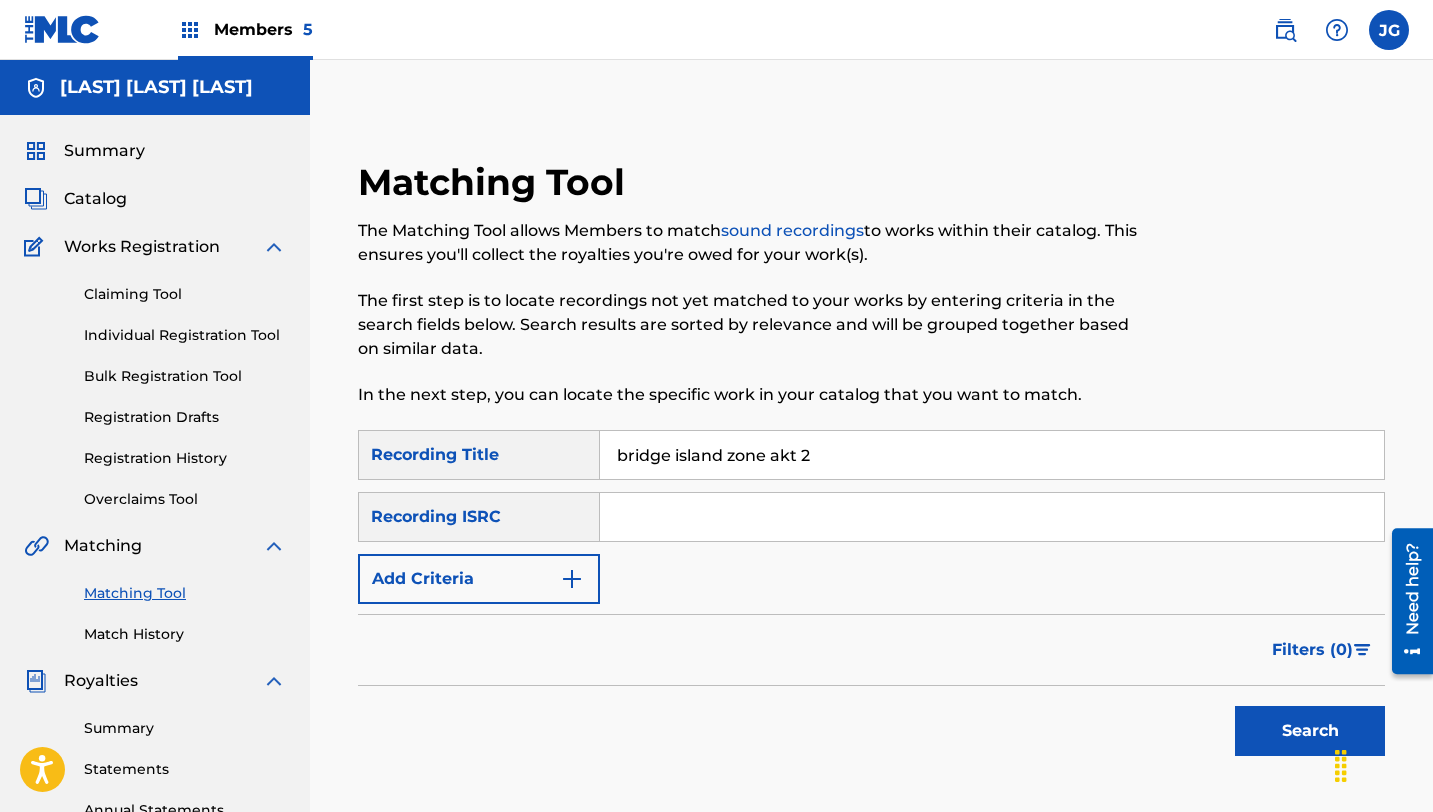 click on "Search" at bounding box center [1310, 731] 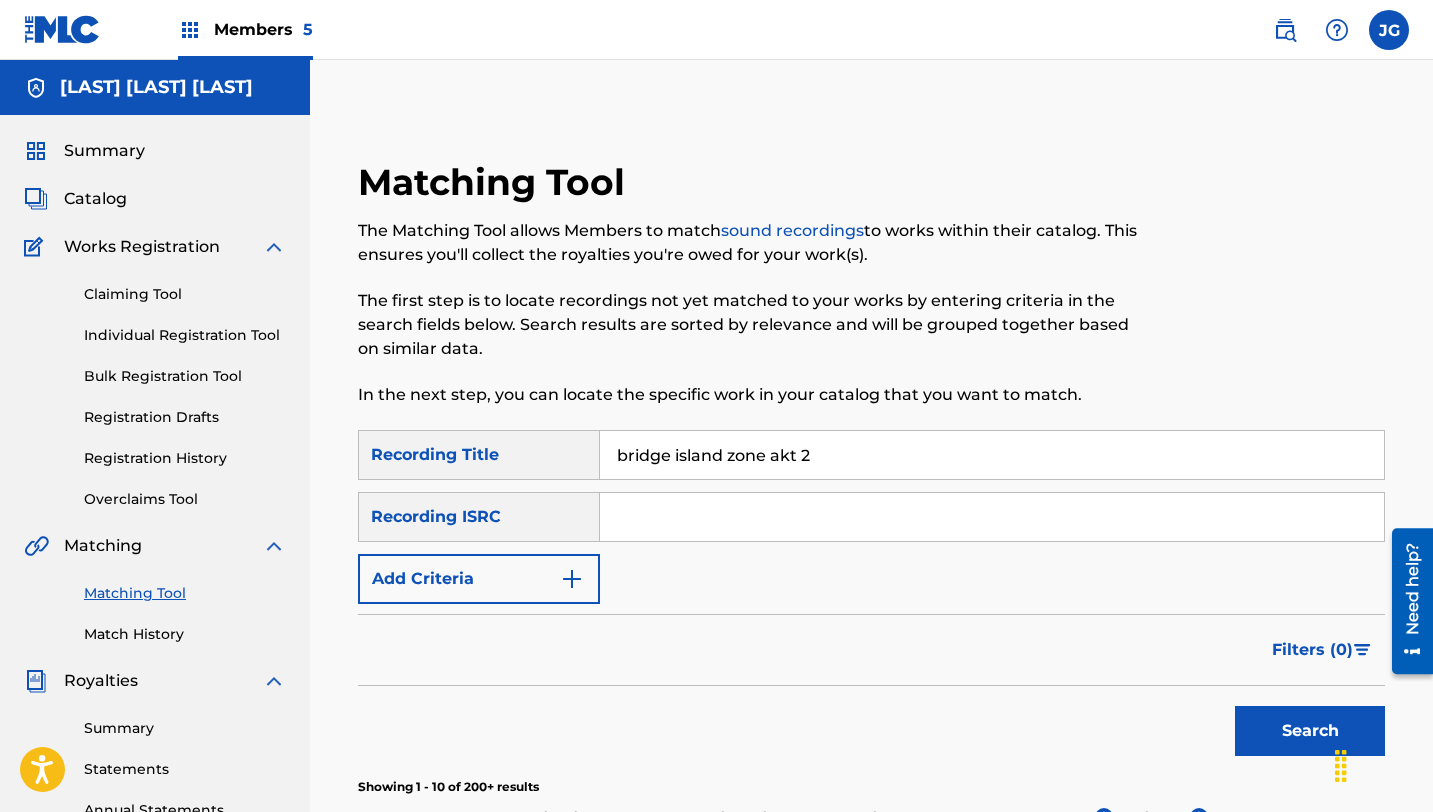 click on "bridge island zone akt 2" at bounding box center [992, 455] 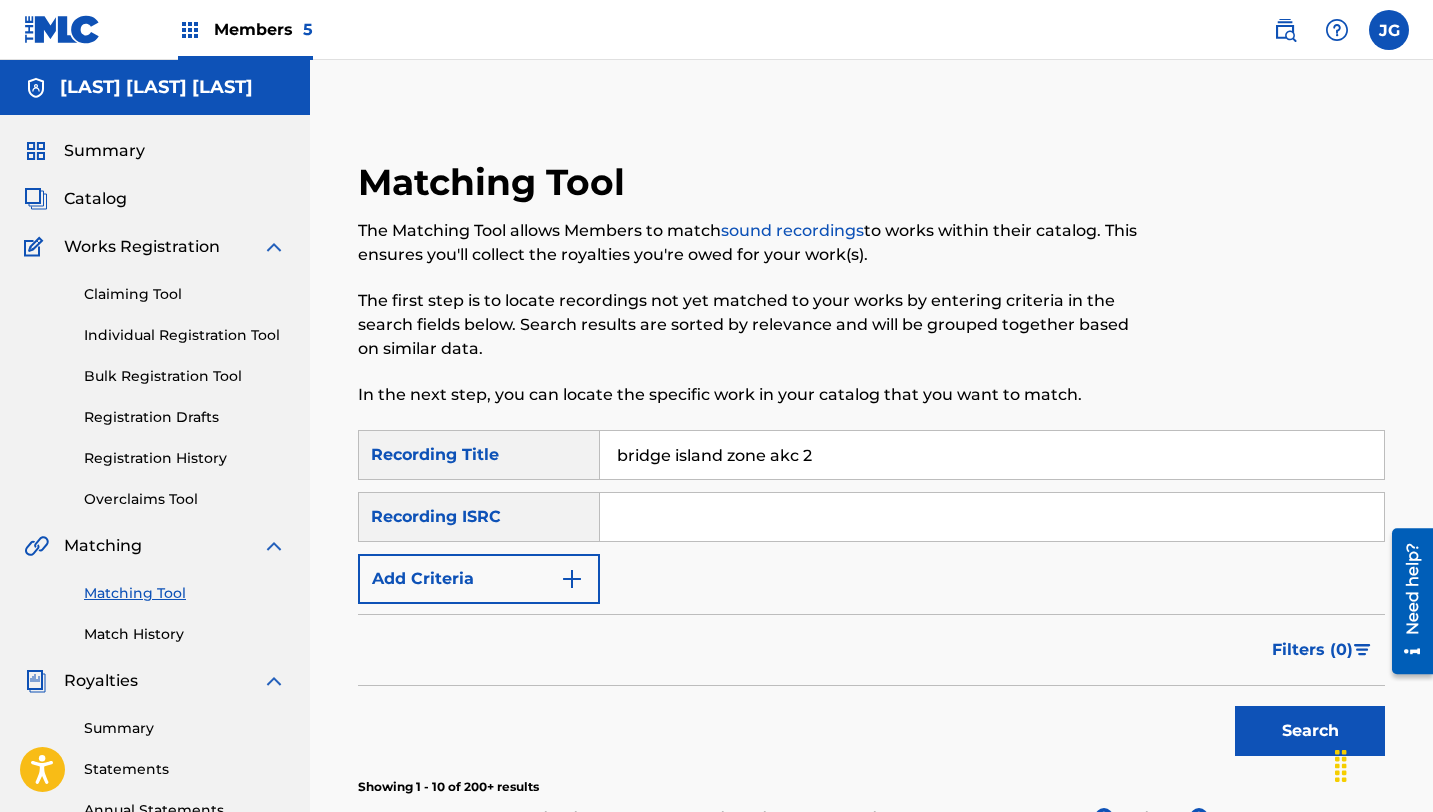 type on "bridge island zone akc 2" 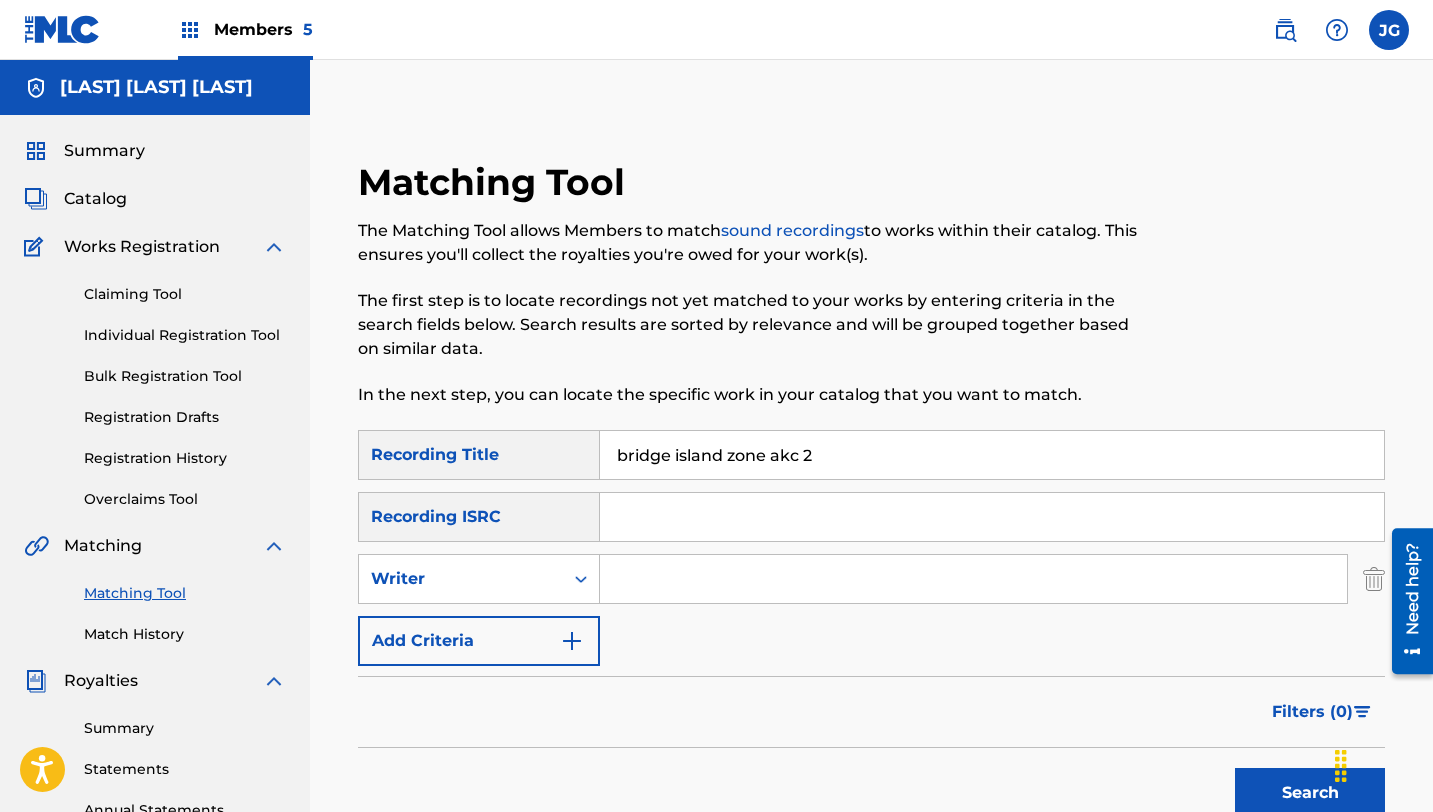 click at bounding box center (973, 579) 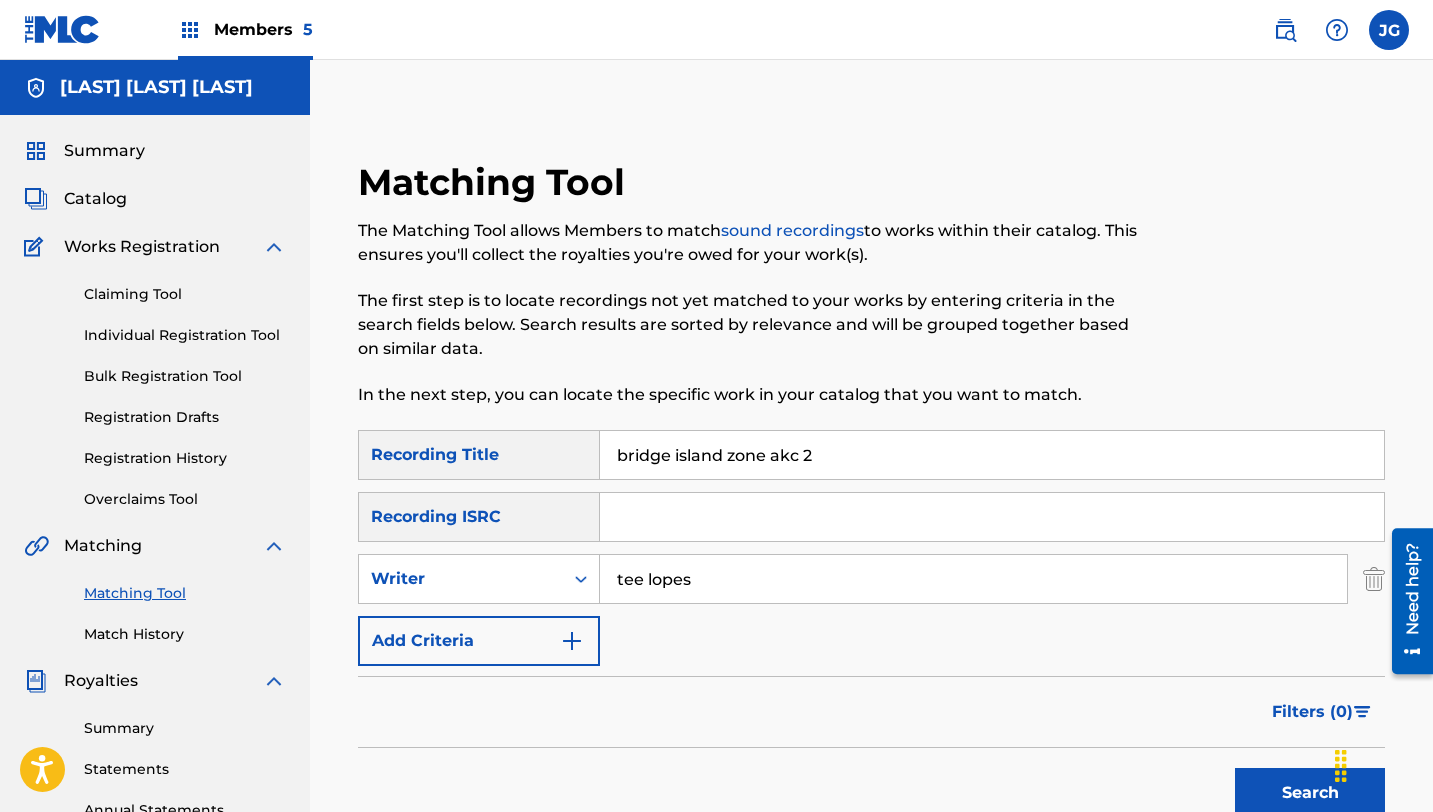 click on "Search" at bounding box center [1310, 793] 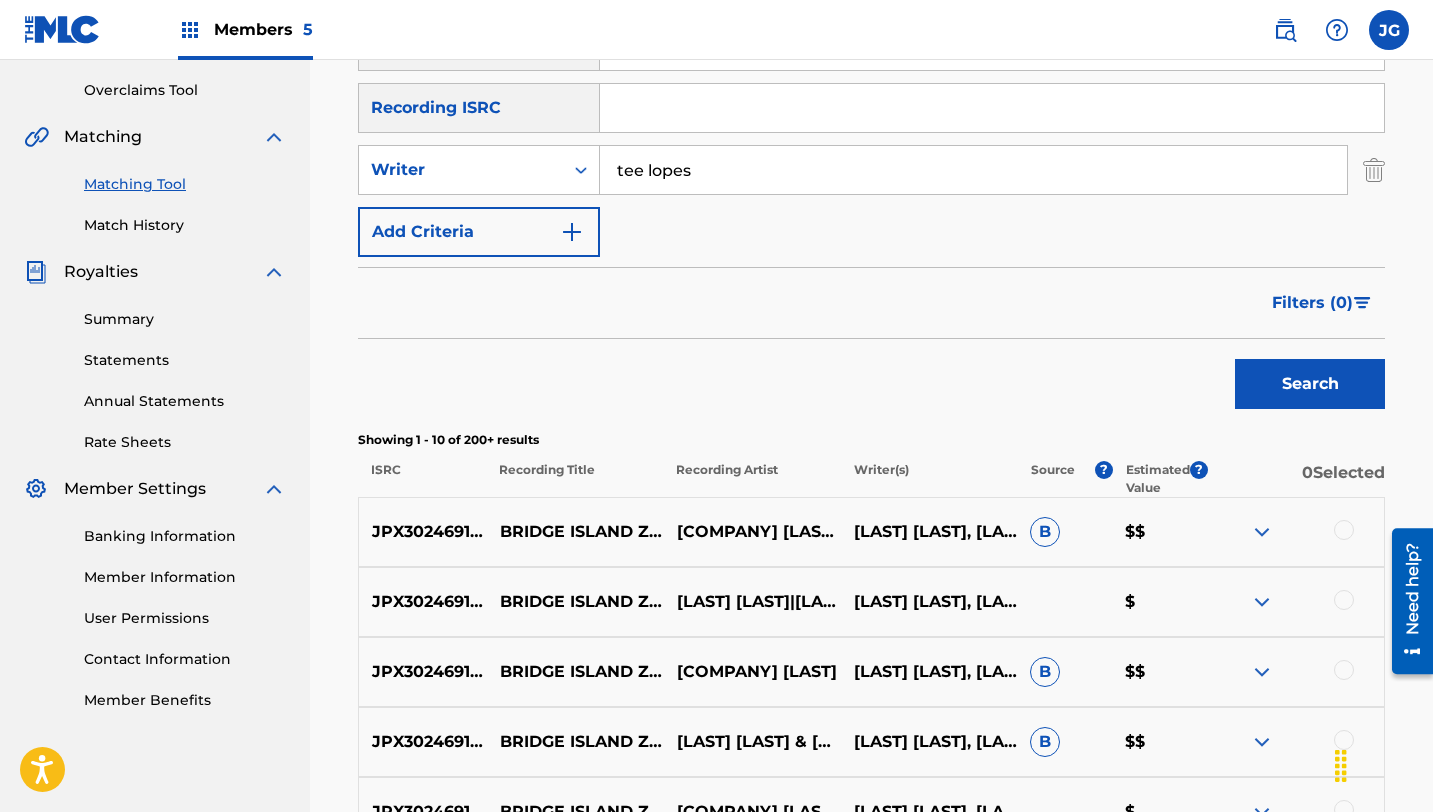 scroll, scrollTop: 413, scrollLeft: 0, axis: vertical 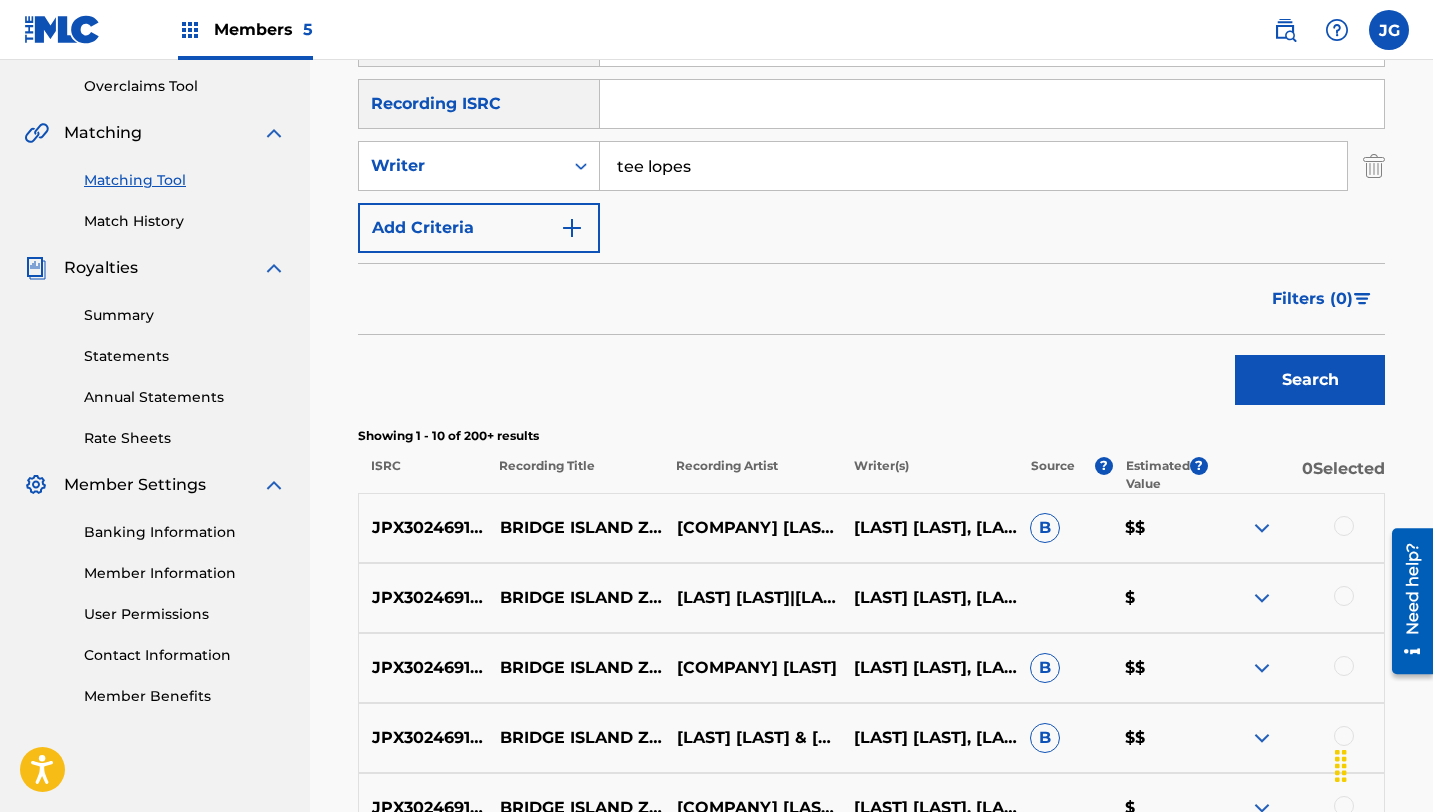 click on "BRIDGE ISLAND ZONE ACT1" at bounding box center [575, 528] 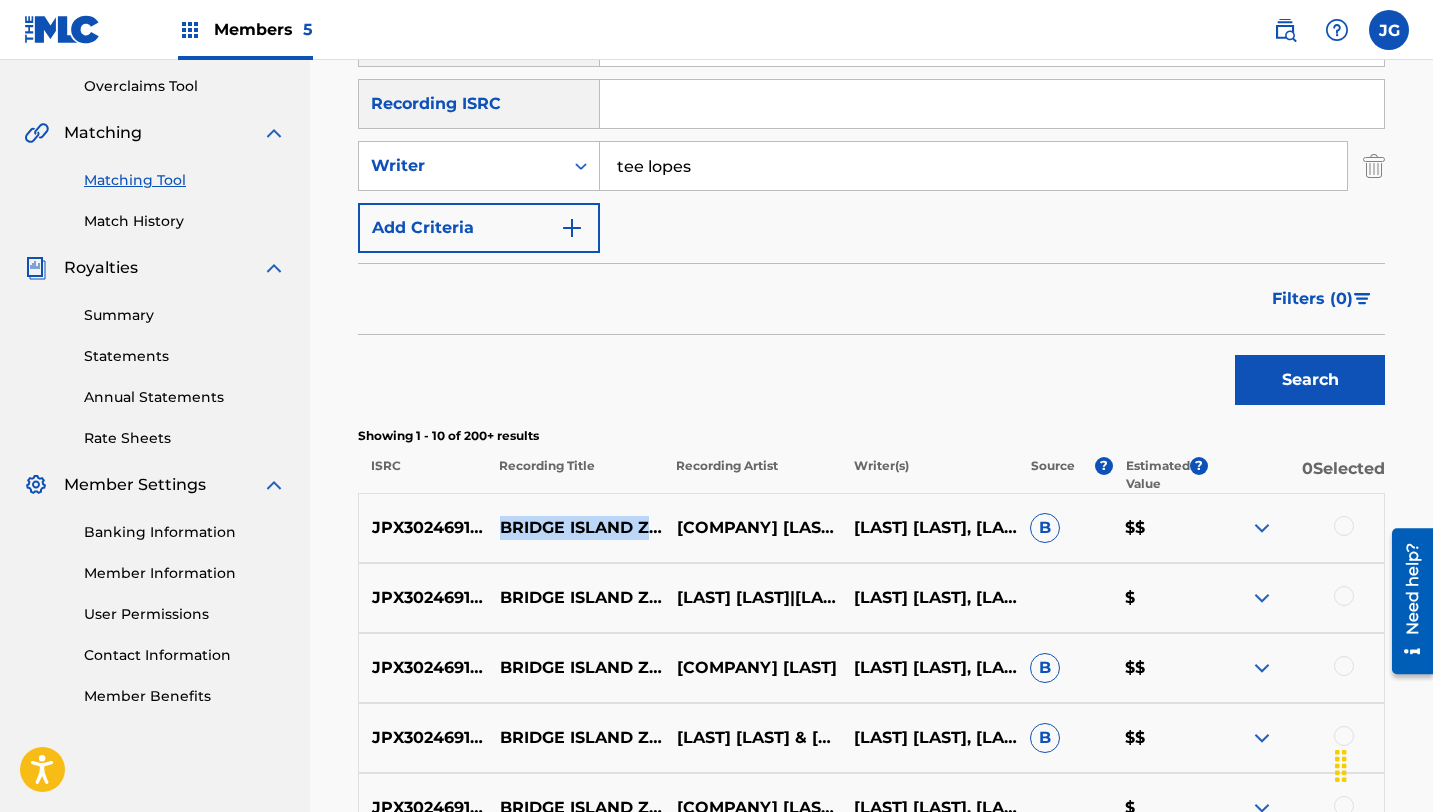 drag, startPoint x: 497, startPoint y: 510, endPoint x: 614, endPoint y: 538, distance: 120.30378 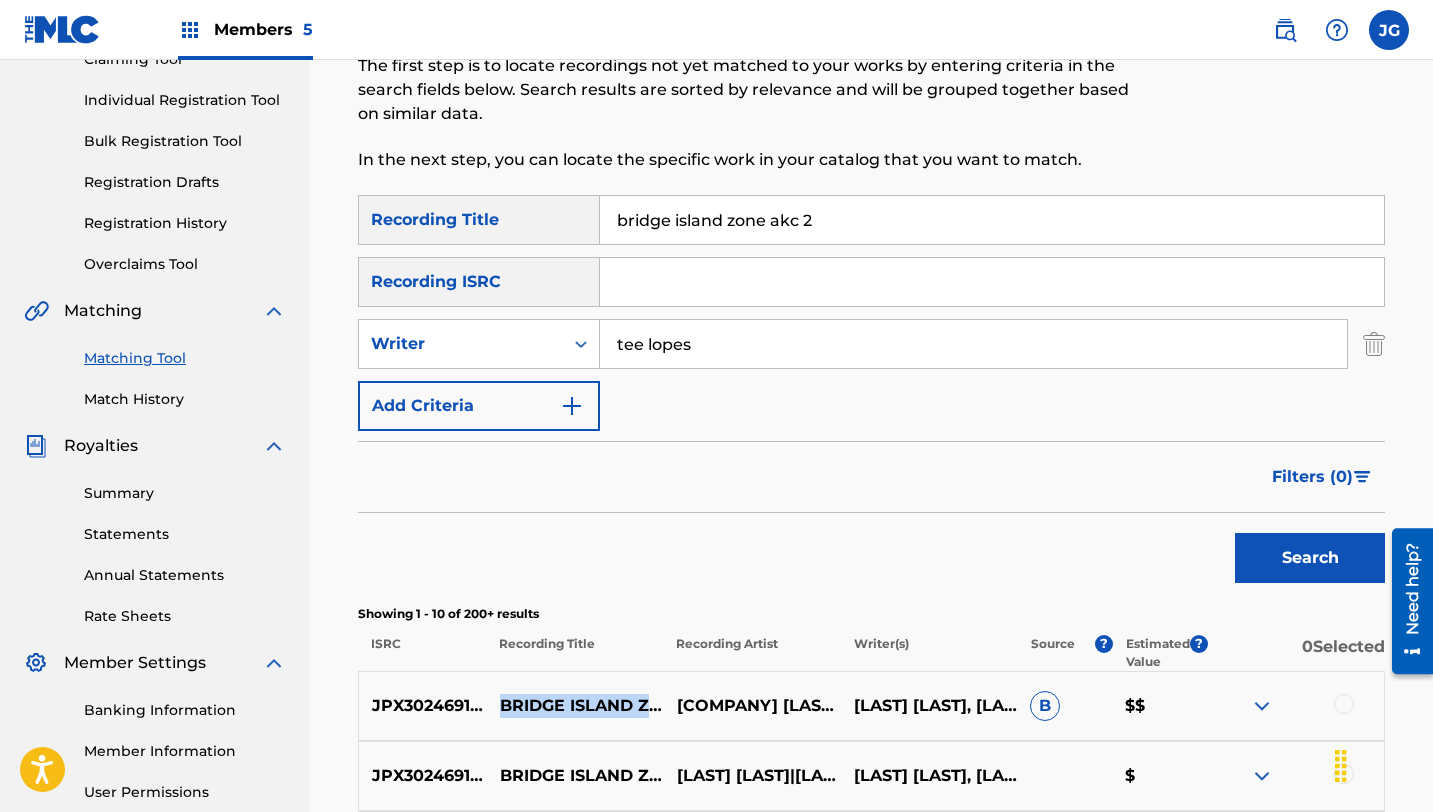 scroll, scrollTop: 301, scrollLeft: 0, axis: vertical 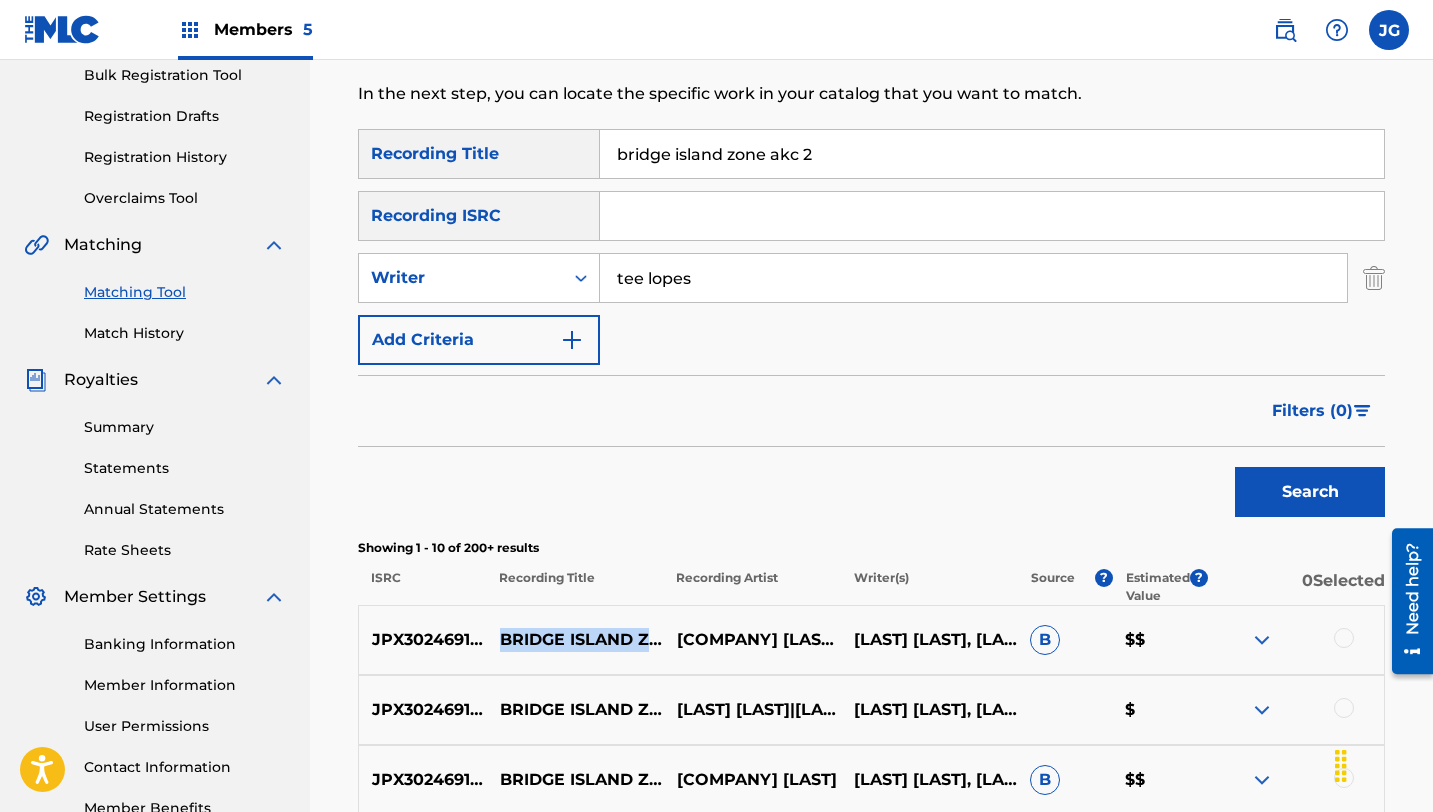 copy on "BRIDGE ISLAND ZONE ACT1" 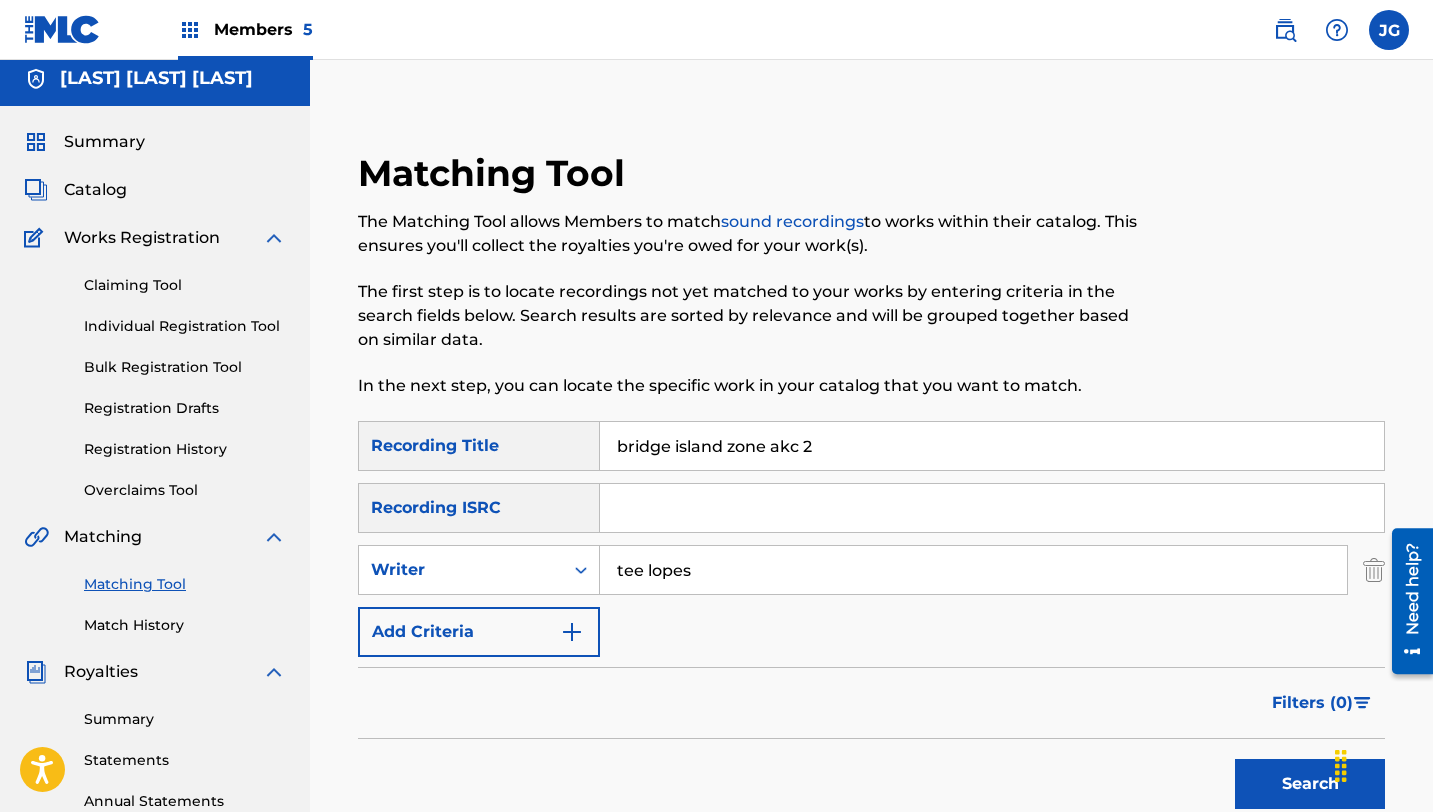 scroll, scrollTop: 0, scrollLeft: 0, axis: both 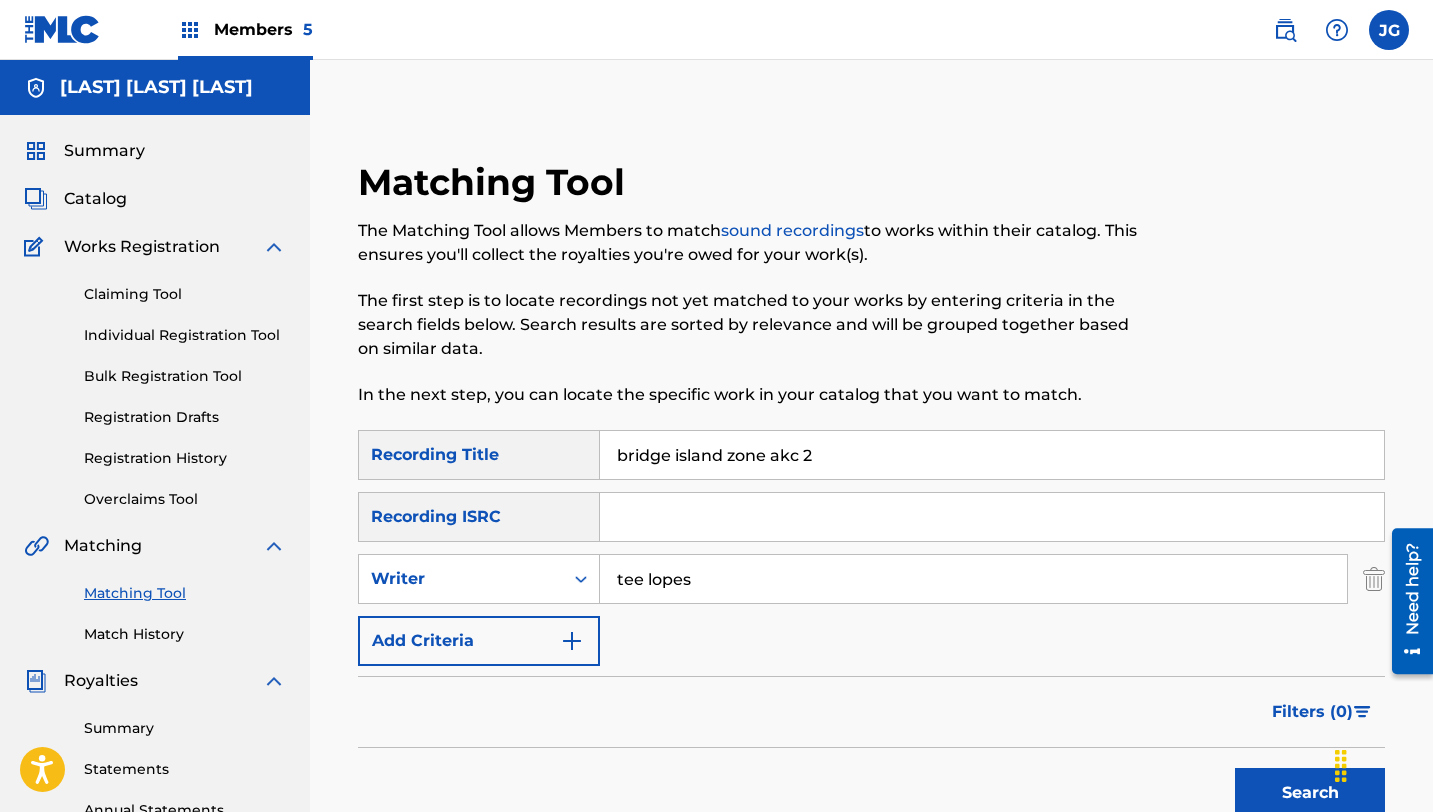 click on "Individual Registration Tool" at bounding box center (185, 335) 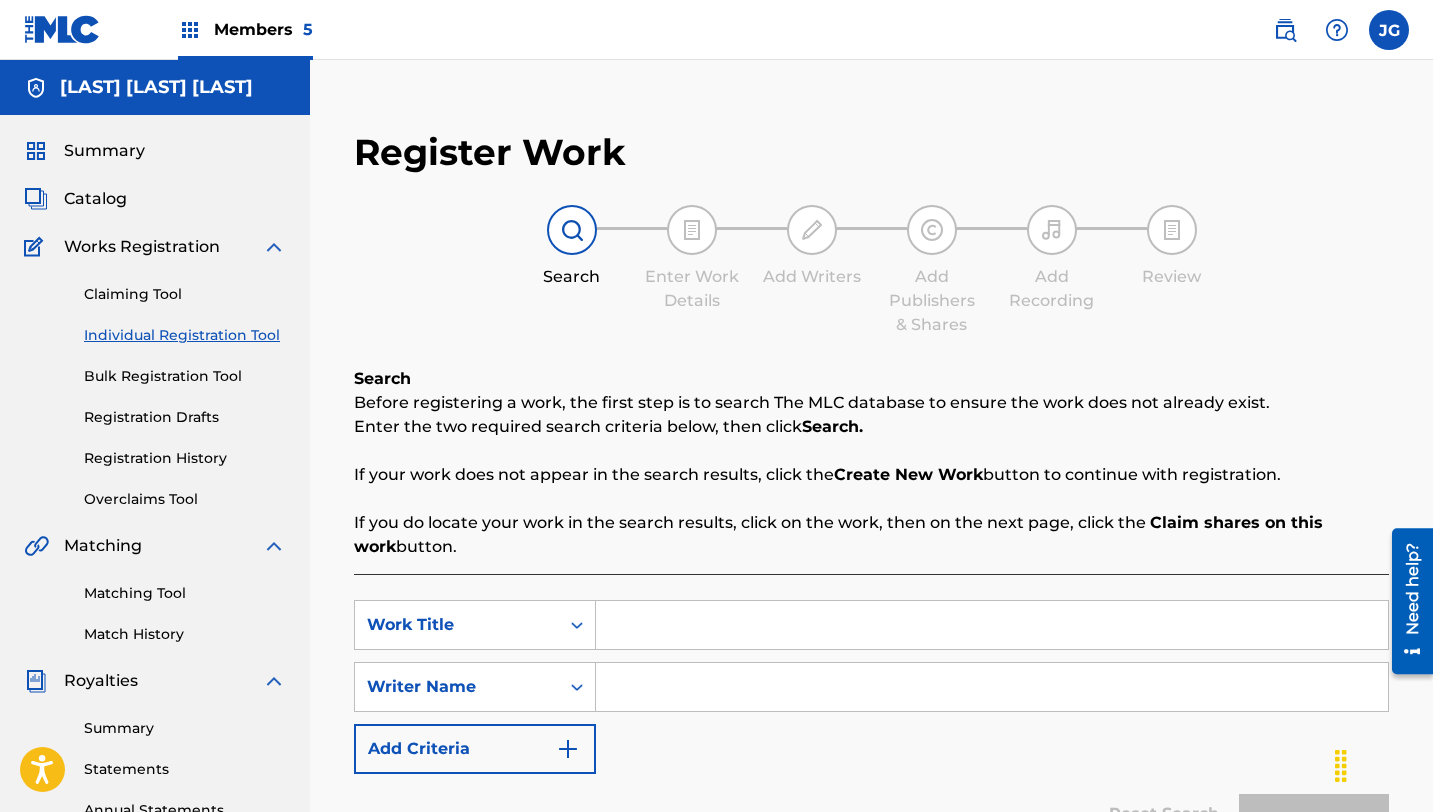 click at bounding box center [992, 625] 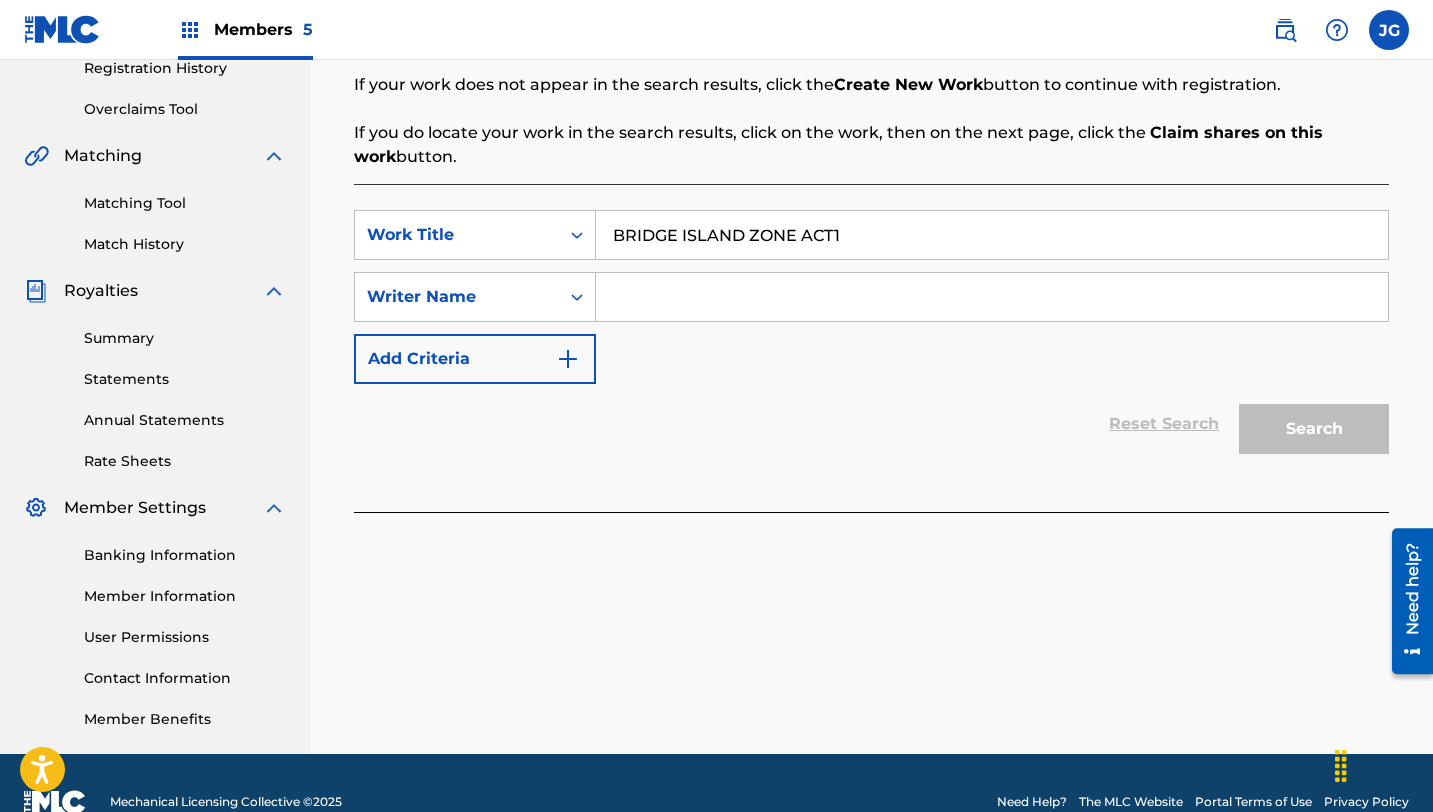 scroll, scrollTop: 428, scrollLeft: 0, axis: vertical 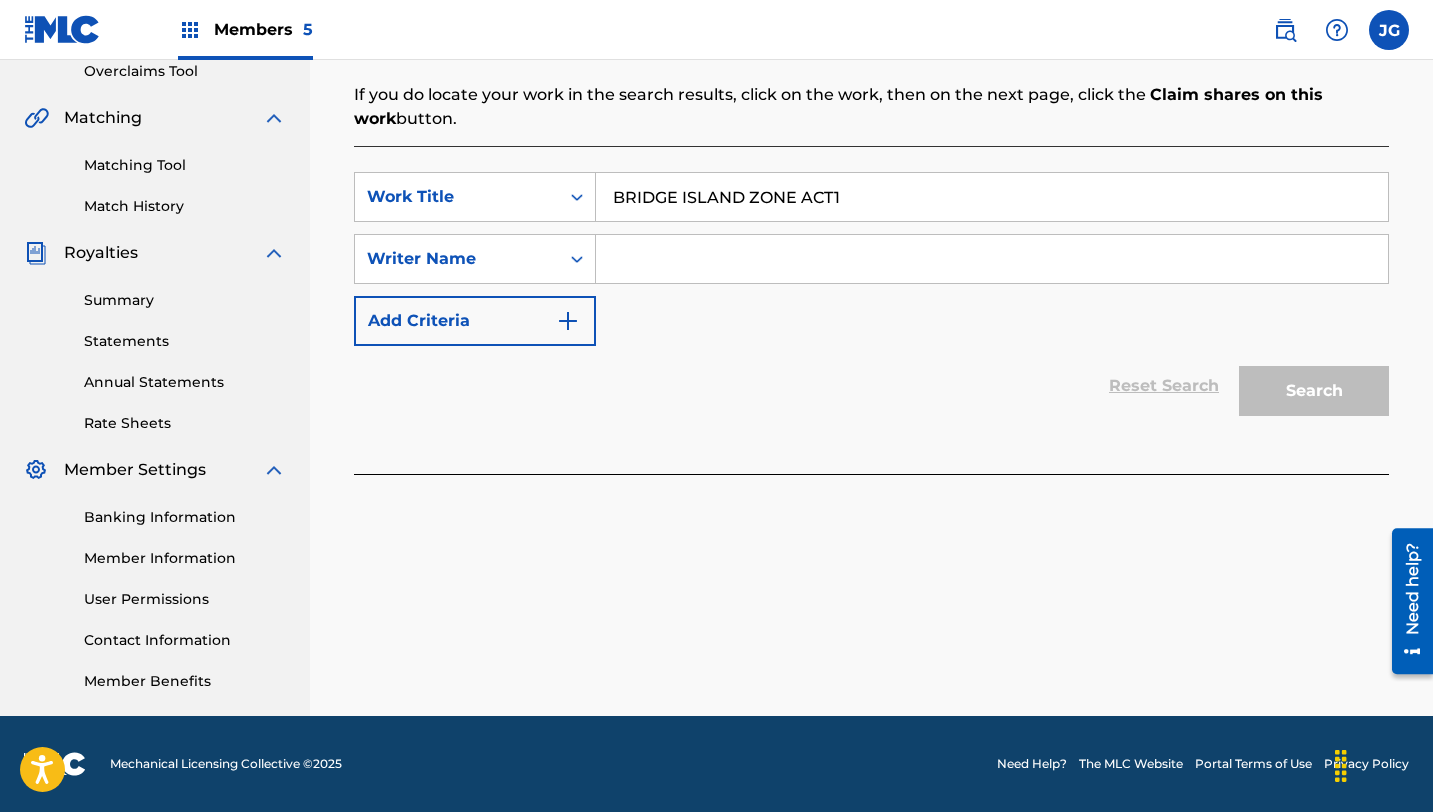 type on "BRIDGE ISLAND ZONE ACT1" 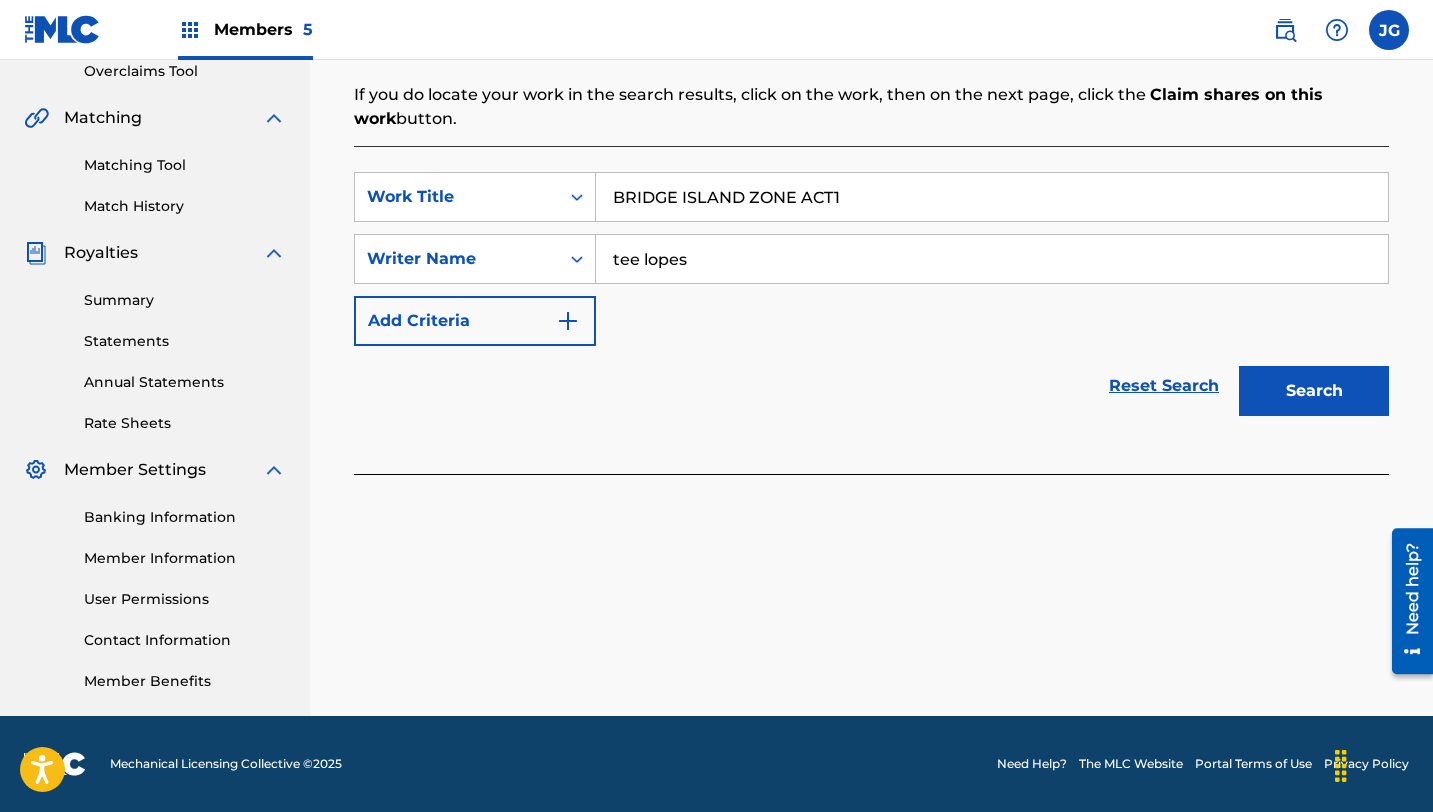 click on "Search" at bounding box center [1314, 391] 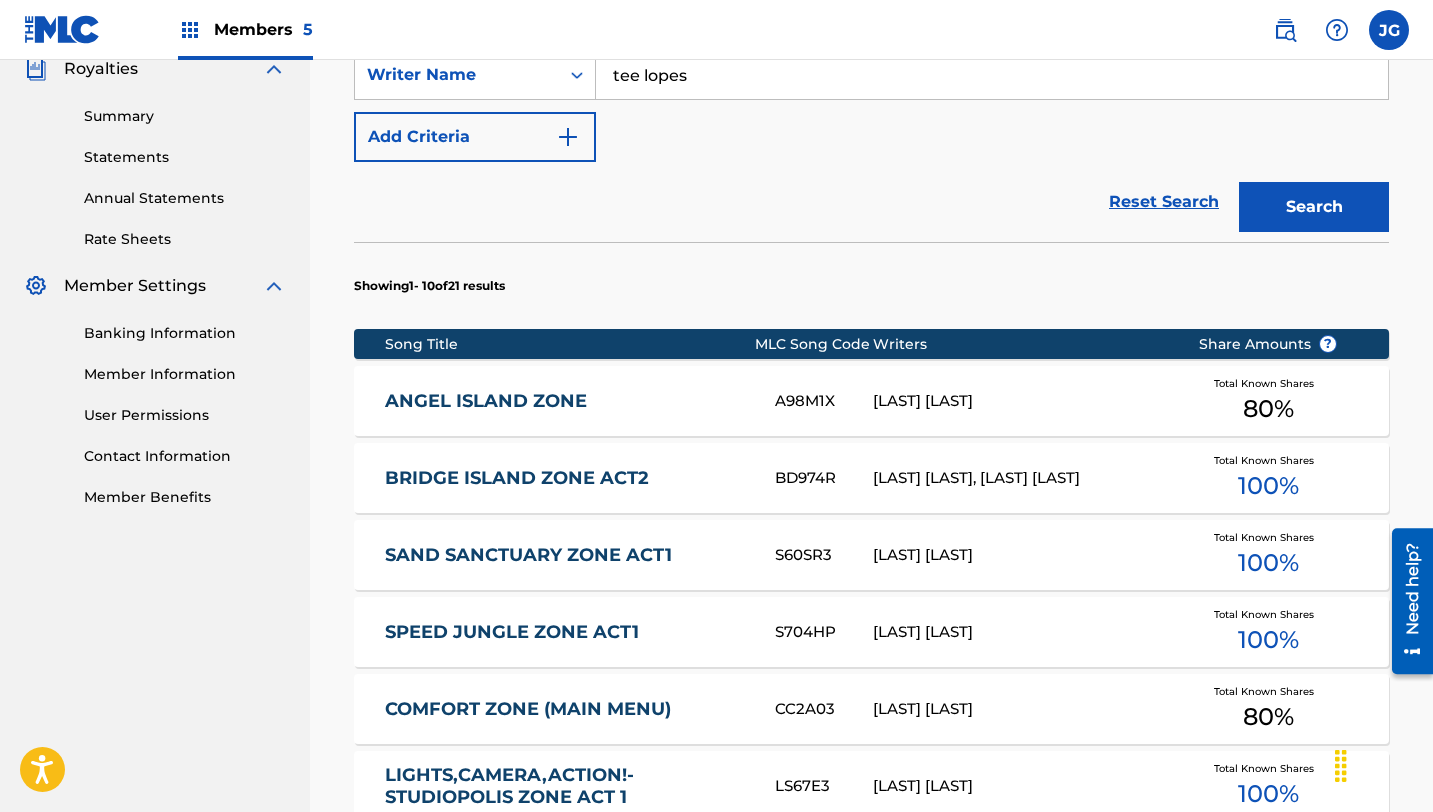 scroll, scrollTop: 613, scrollLeft: 0, axis: vertical 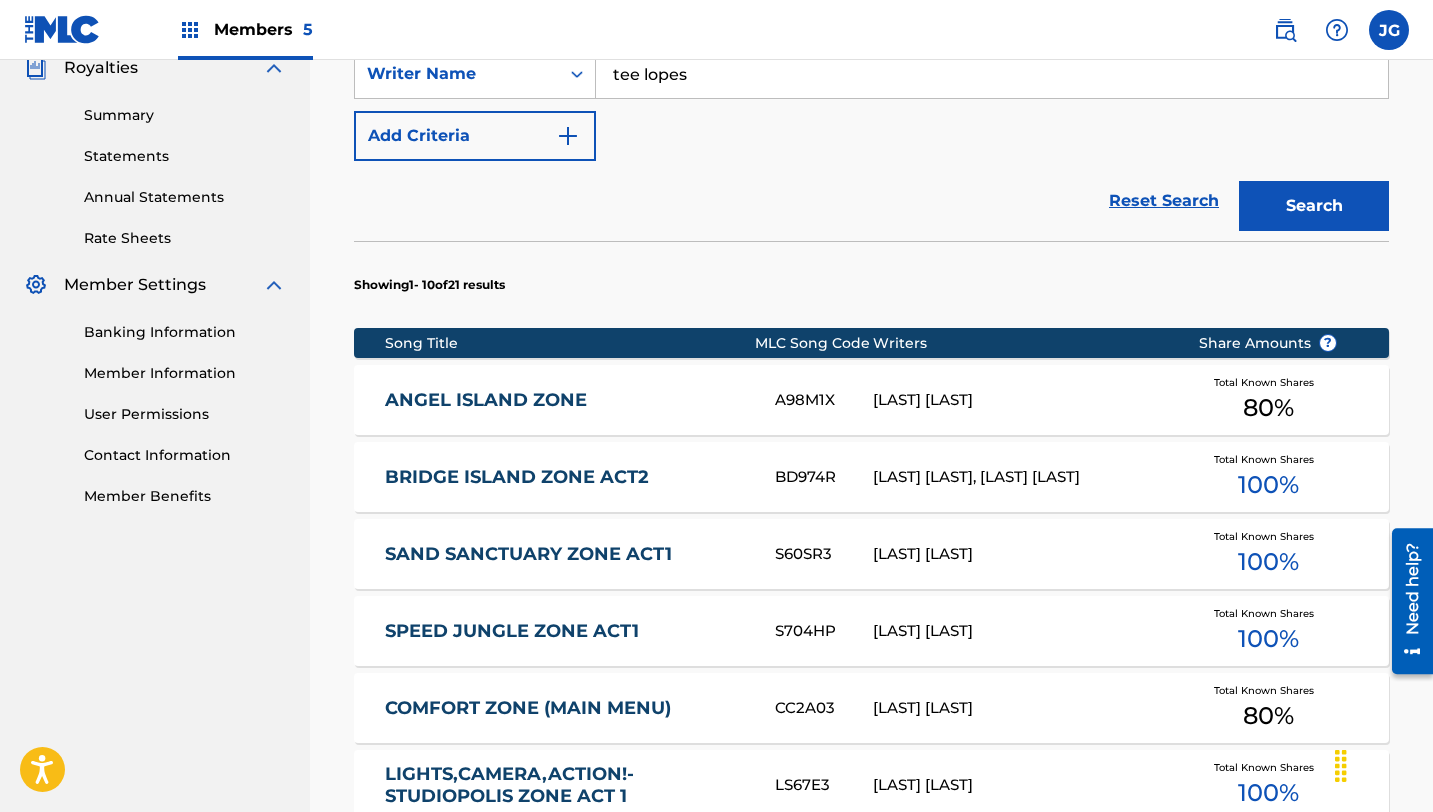 click on "ANGEL ISLAND ZONE" at bounding box center (566, 400) 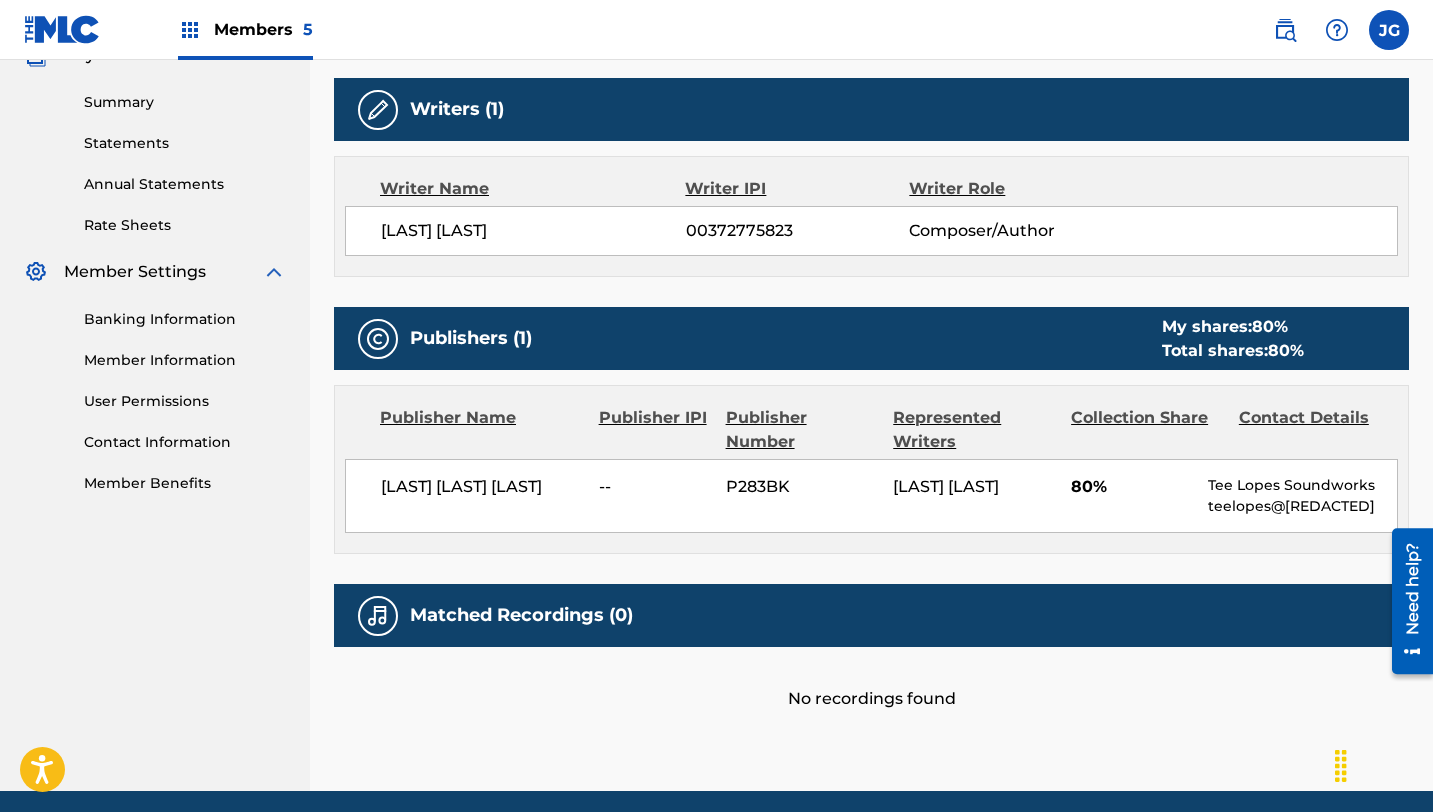 scroll, scrollTop: 632, scrollLeft: 0, axis: vertical 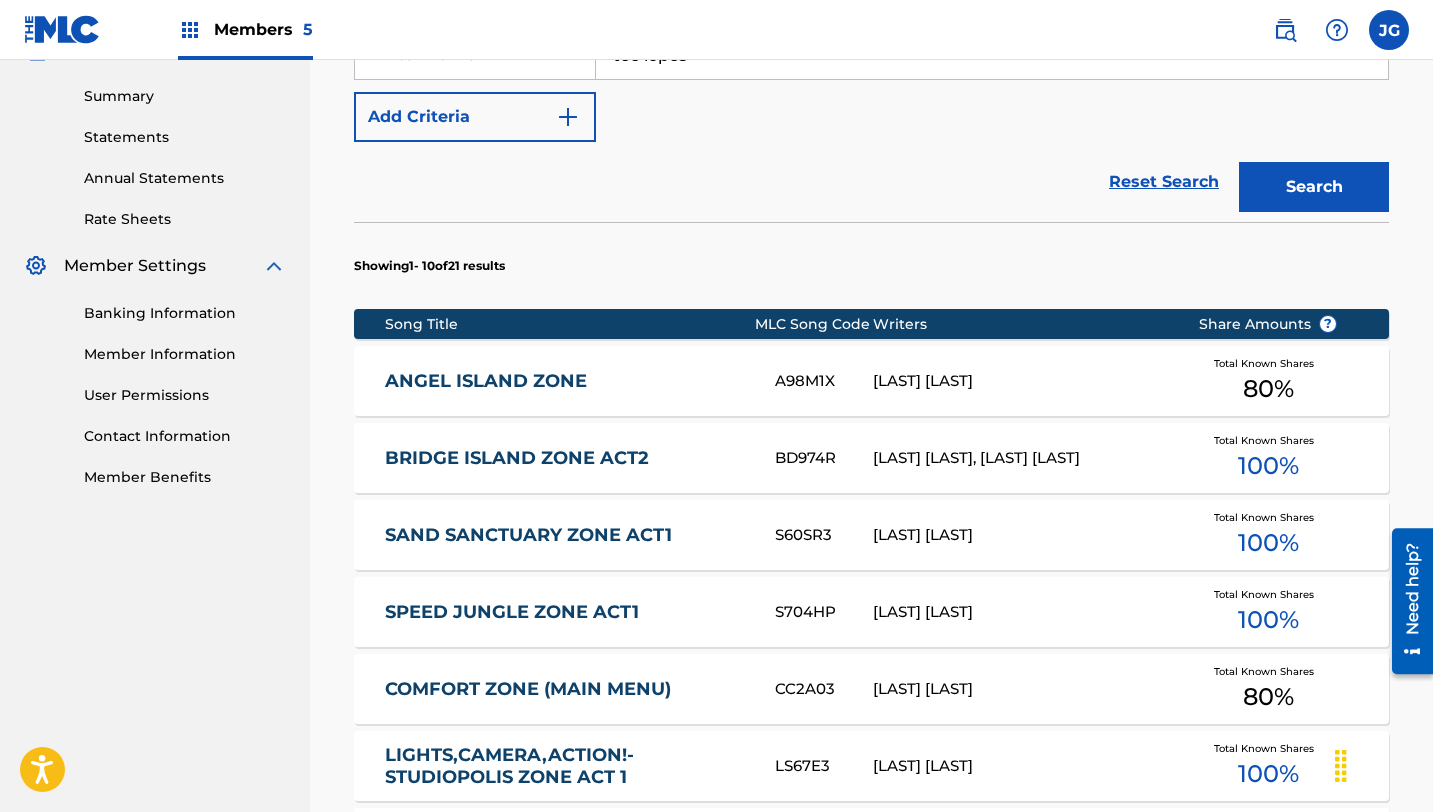 click on "BRIDGE ISLAND ZONE ACT2 BD974R [LAST] [LAST], [LAST] [LAST] Total Known Shares 100 %" at bounding box center (871, 458) 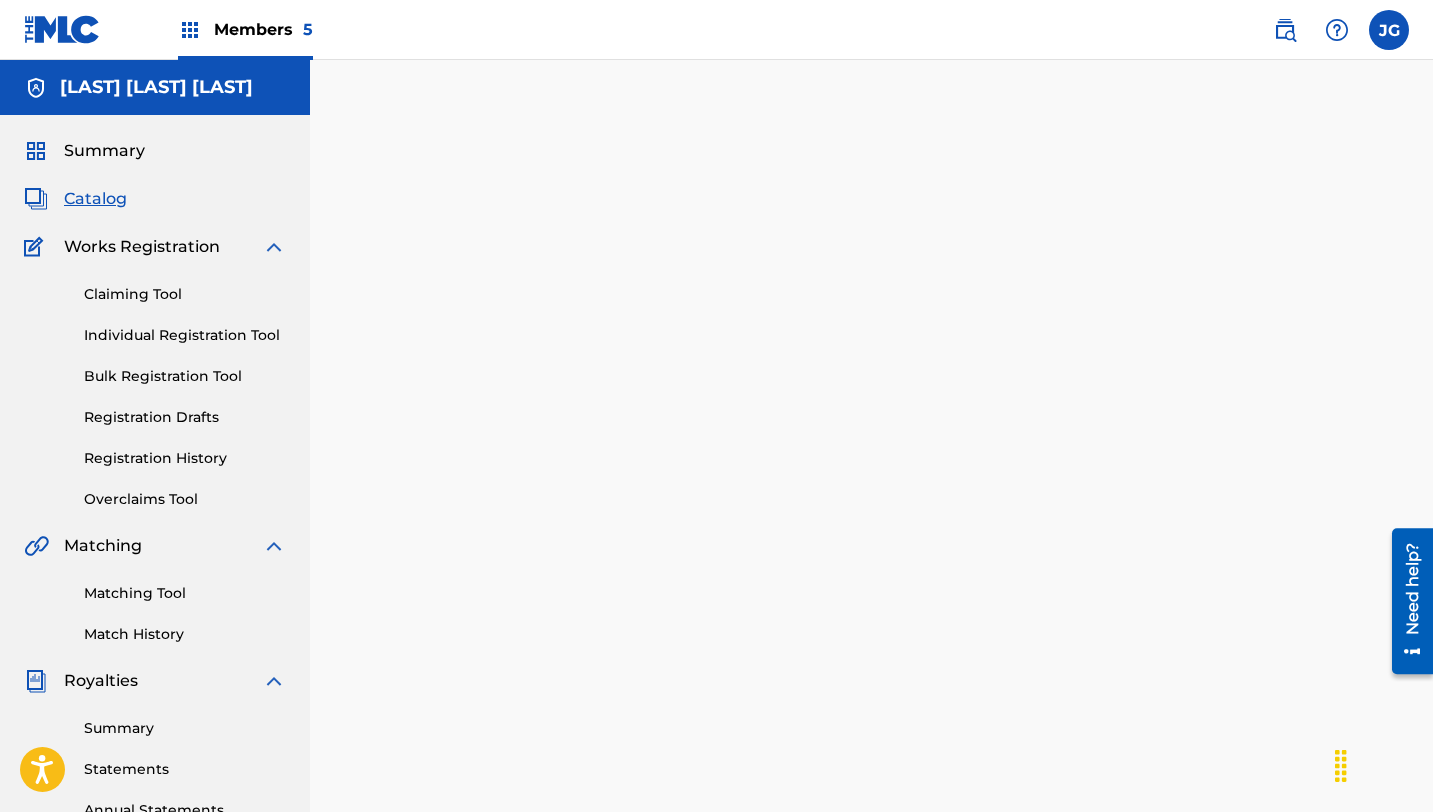click at bounding box center [871, 627] 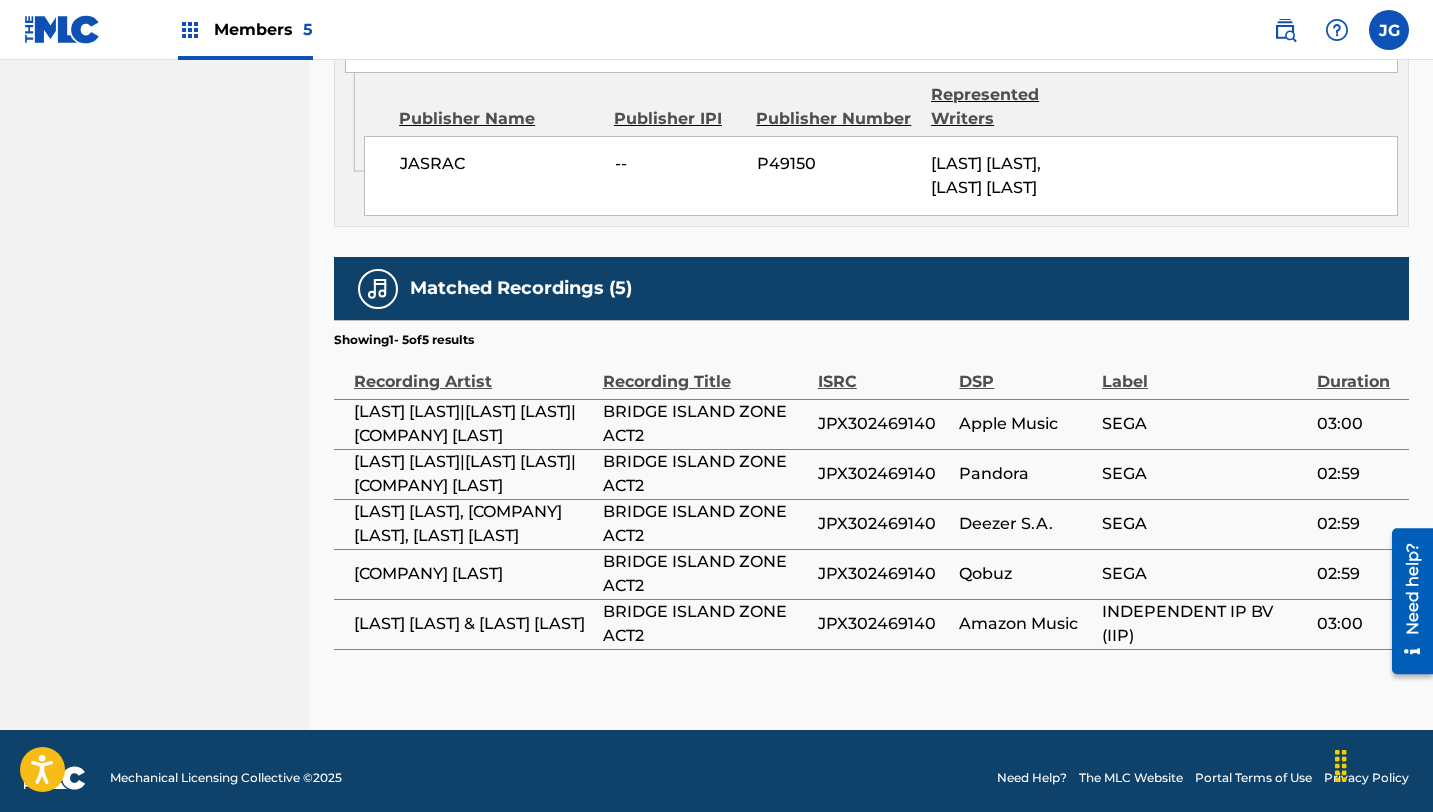 scroll, scrollTop: 1111, scrollLeft: 0, axis: vertical 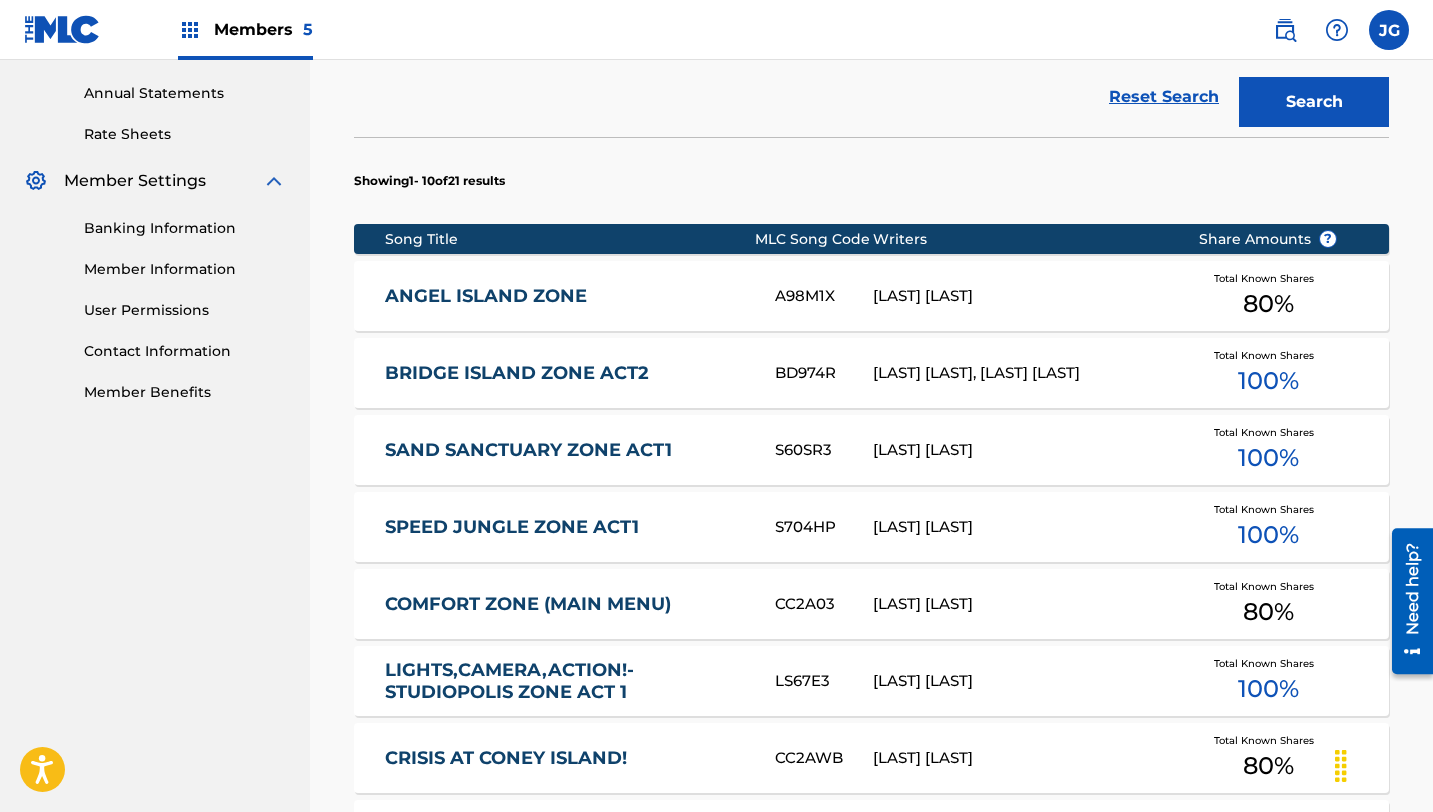 click on "SAND SANCTUARY ZONE ACT1" at bounding box center [566, 450] 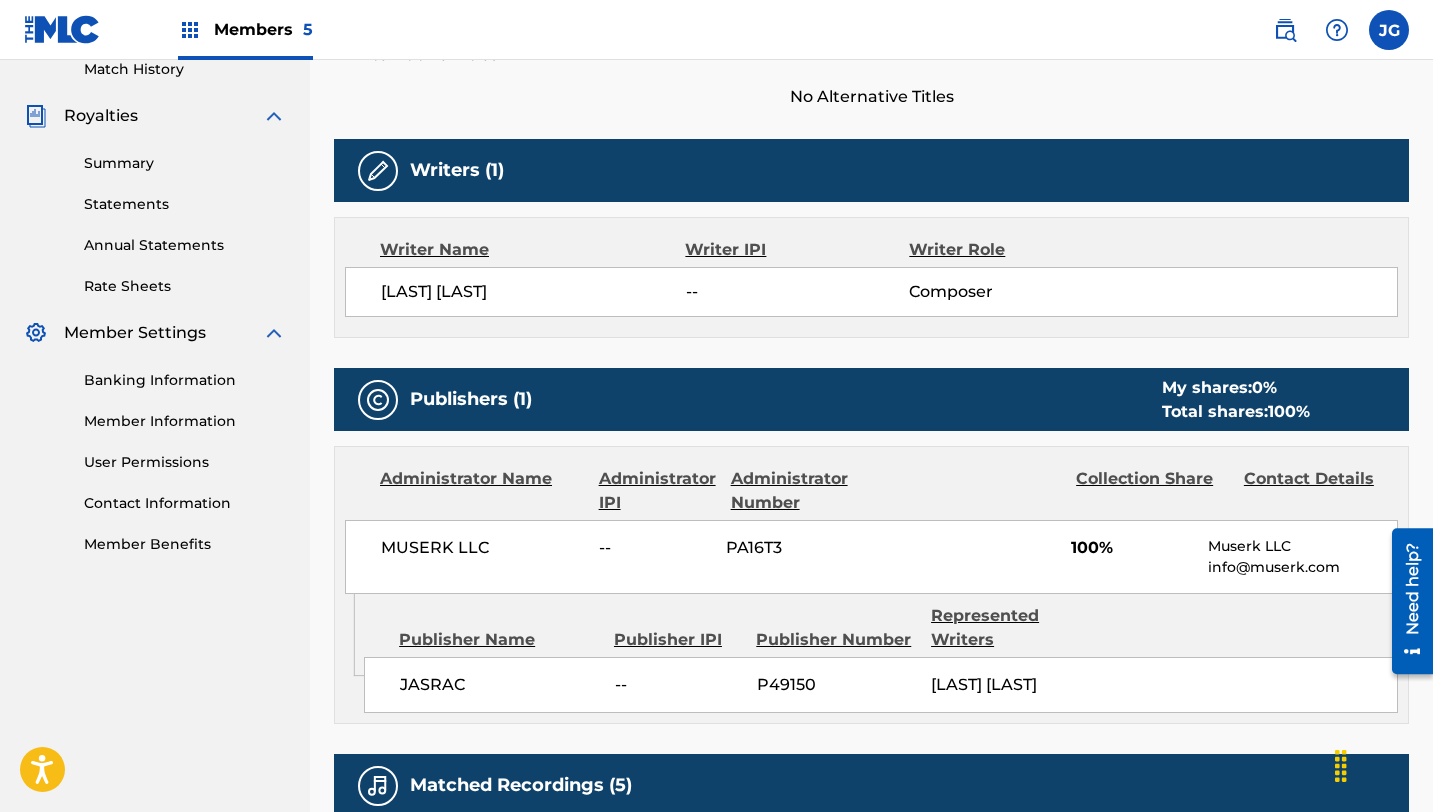 scroll, scrollTop: 571, scrollLeft: 0, axis: vertical 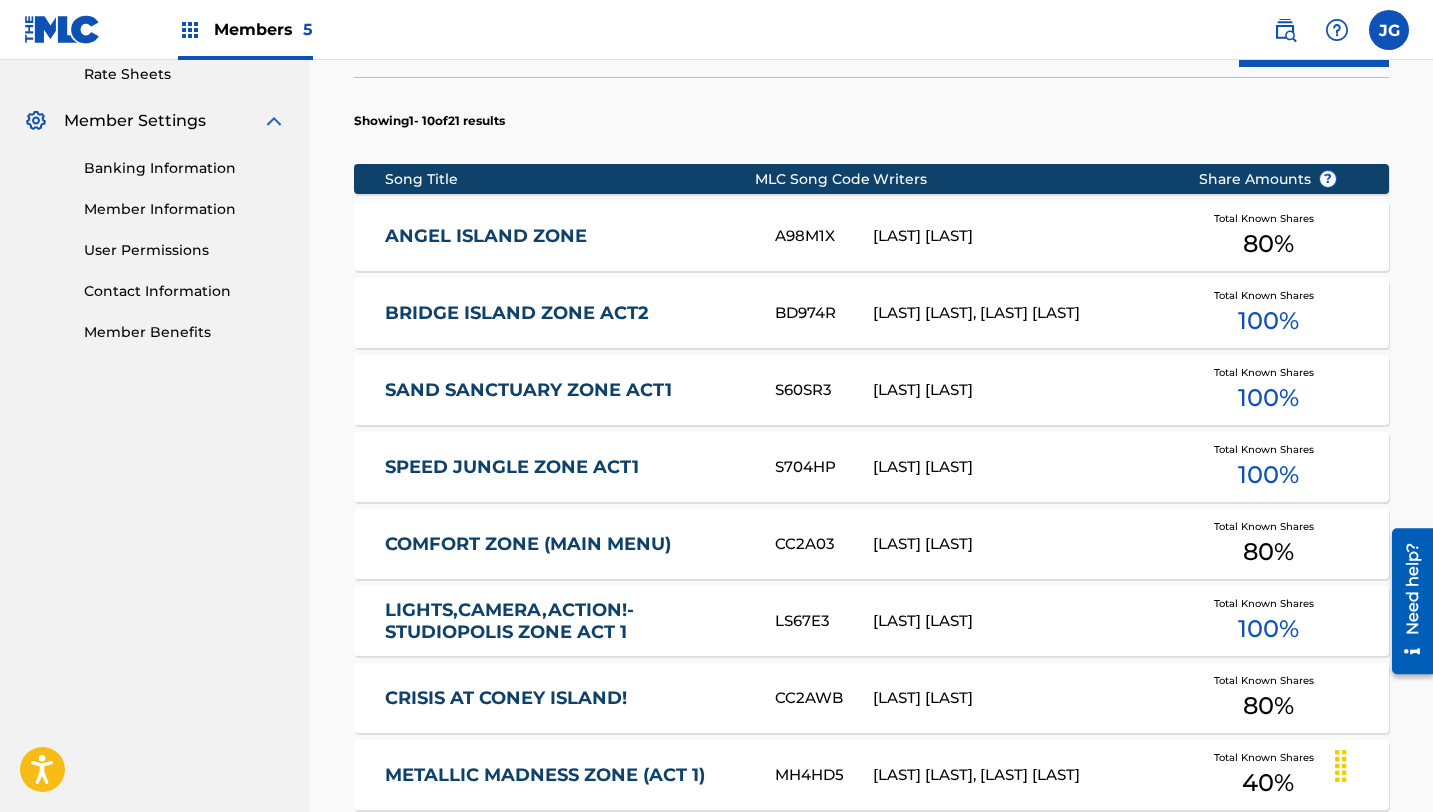 click on "LIGHTS,CAMERA,ACTION!-STUDIOPOLIS ZONE ACT 1" at bounding box center (566, 621) 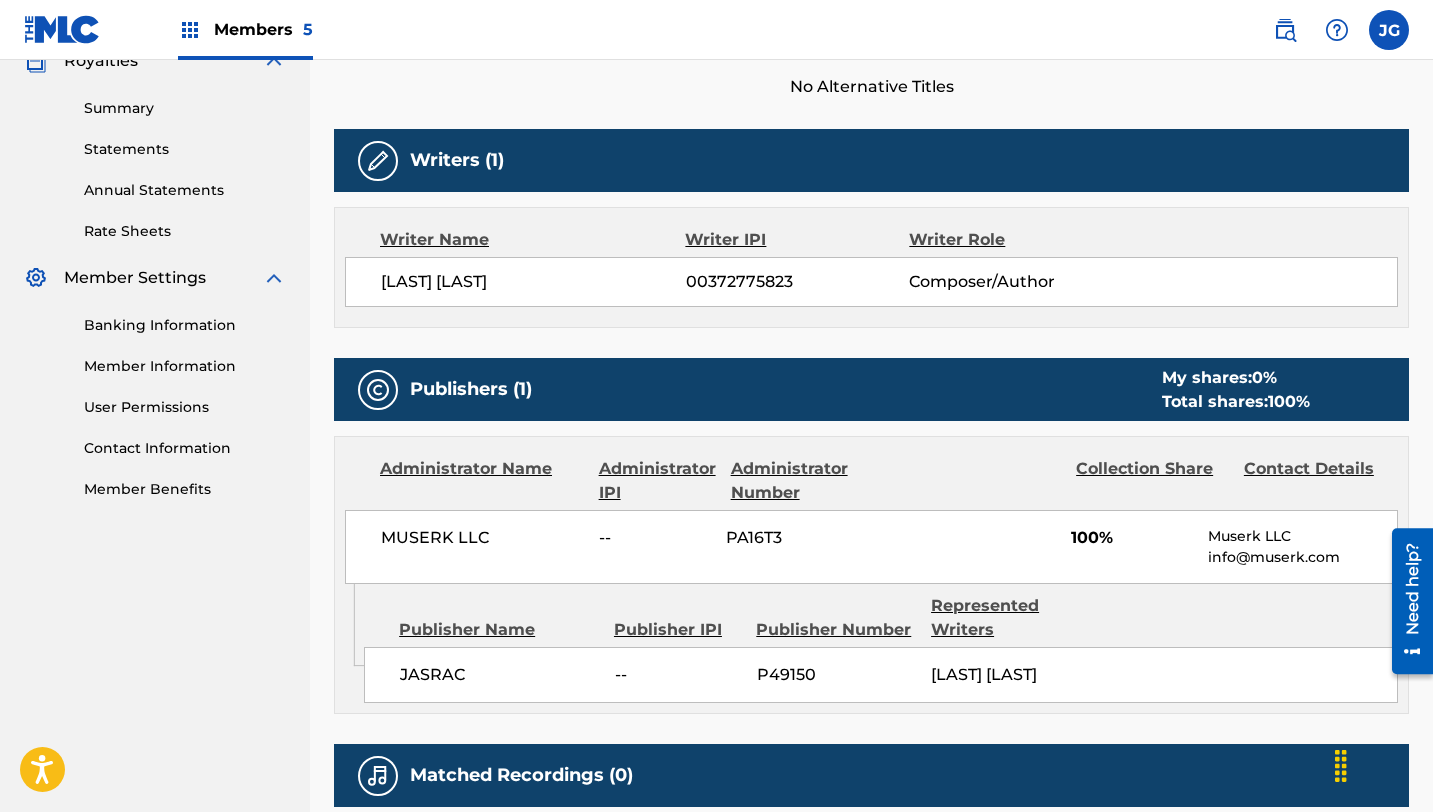 scroll, scrollTop: 623, scrollLeft: 0, axis: vertical 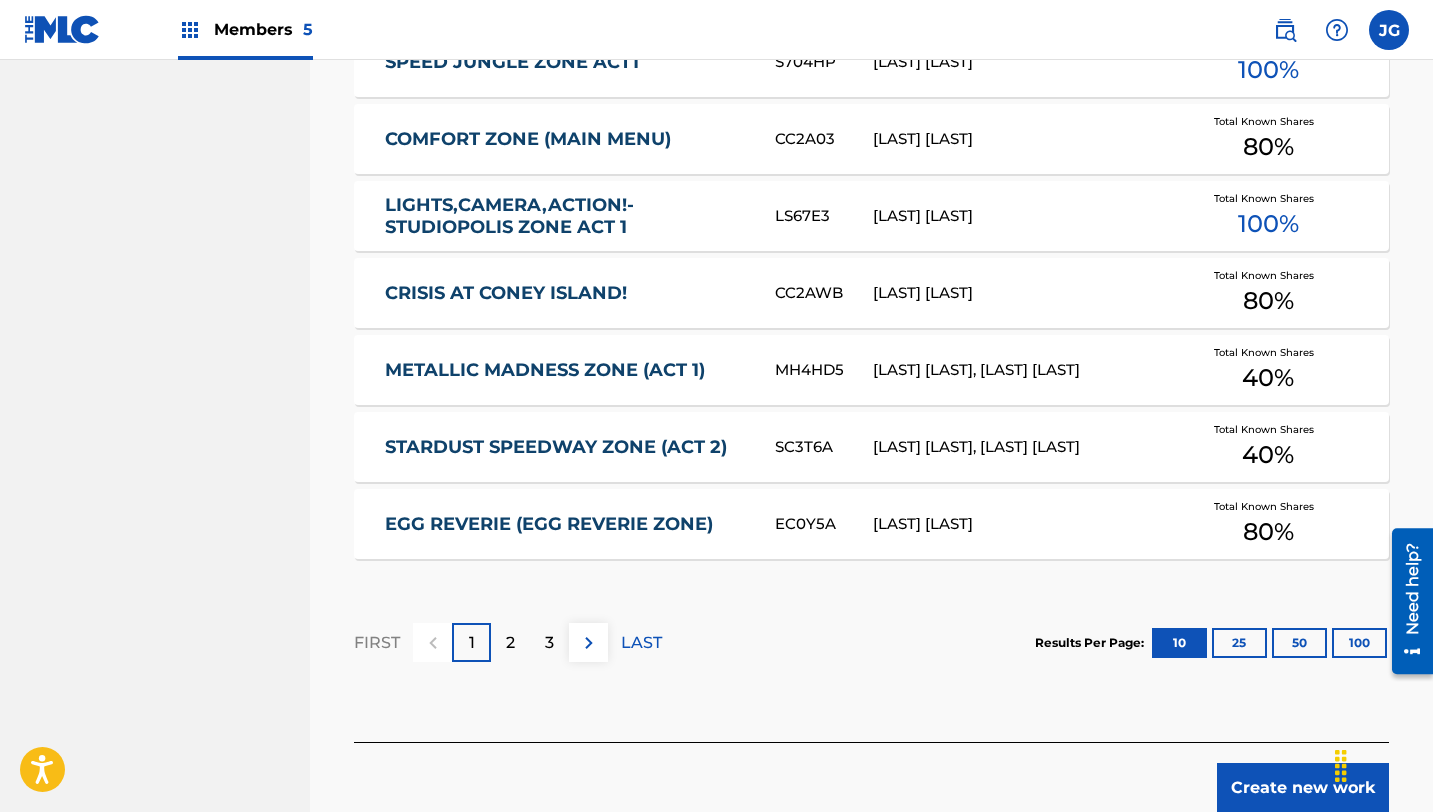click on "25" at bounding box center (1239, 643) 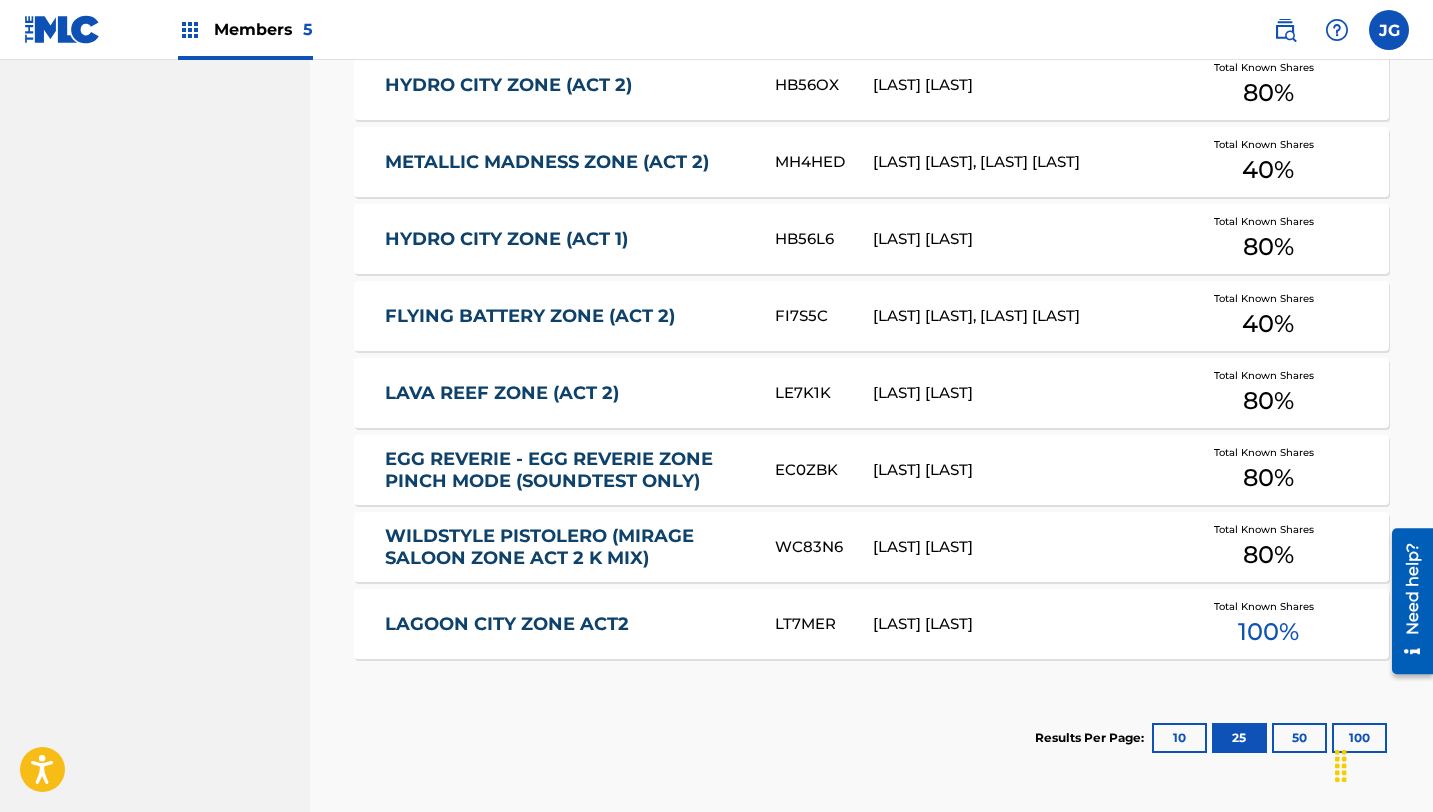 scroll, scrollTop: 2137, scrollLeft: 0, axis: vertical 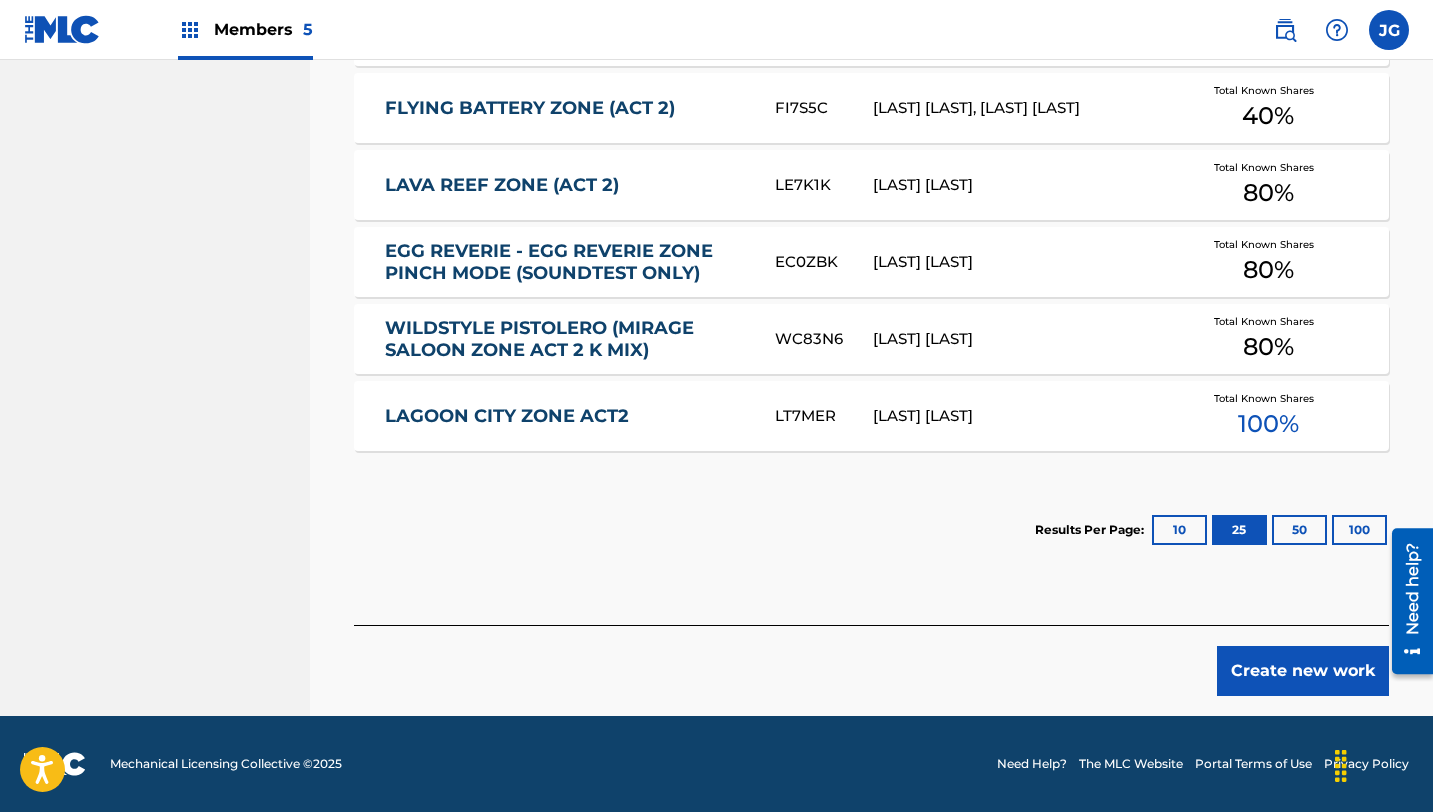 click on "Results Per Page: 10 25 50 100" at bounding box center [1212, 530] 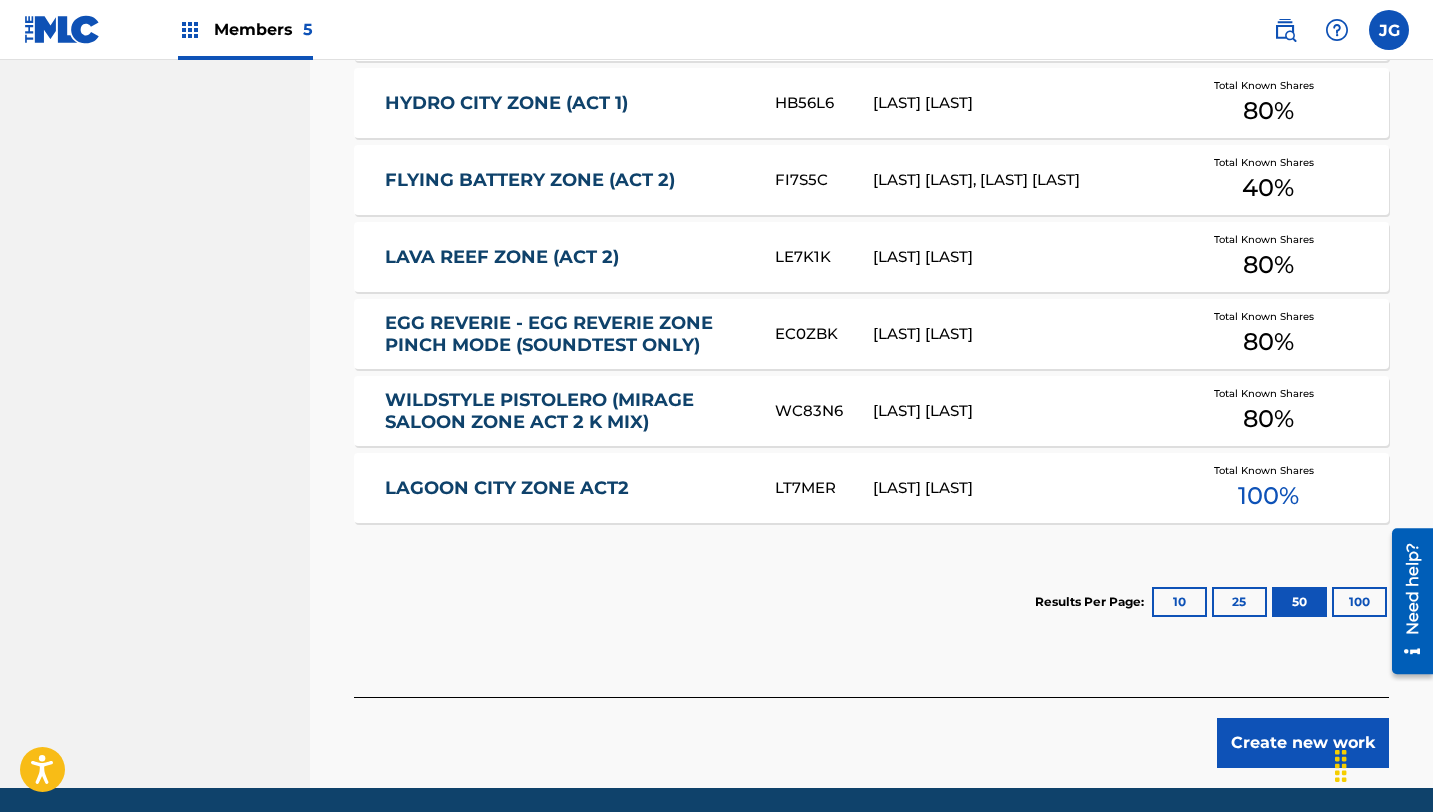 scroll, scrollTop: 2137, scrollLeft: 0, axis: vertical 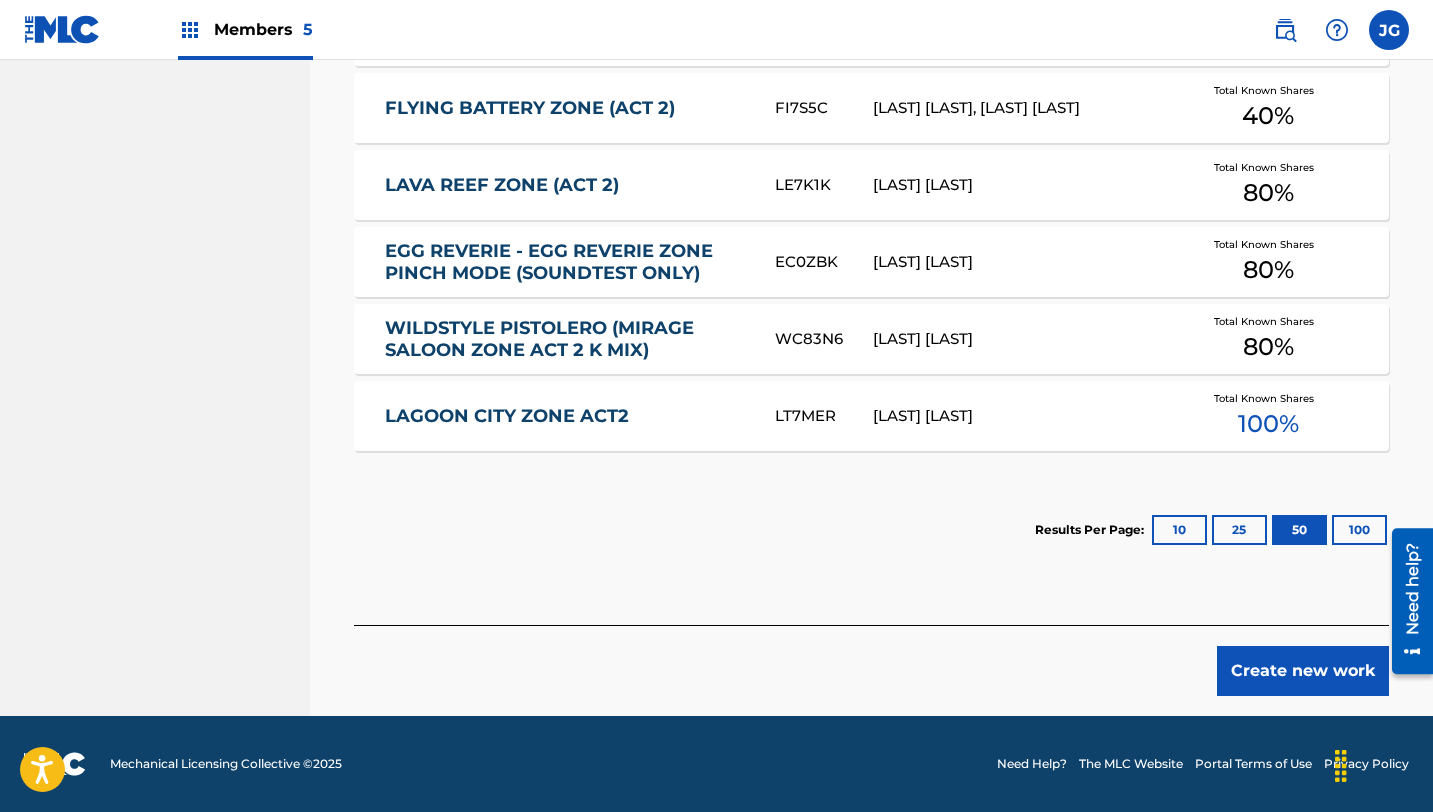 click on "100" at bounding box center (1359, 530) 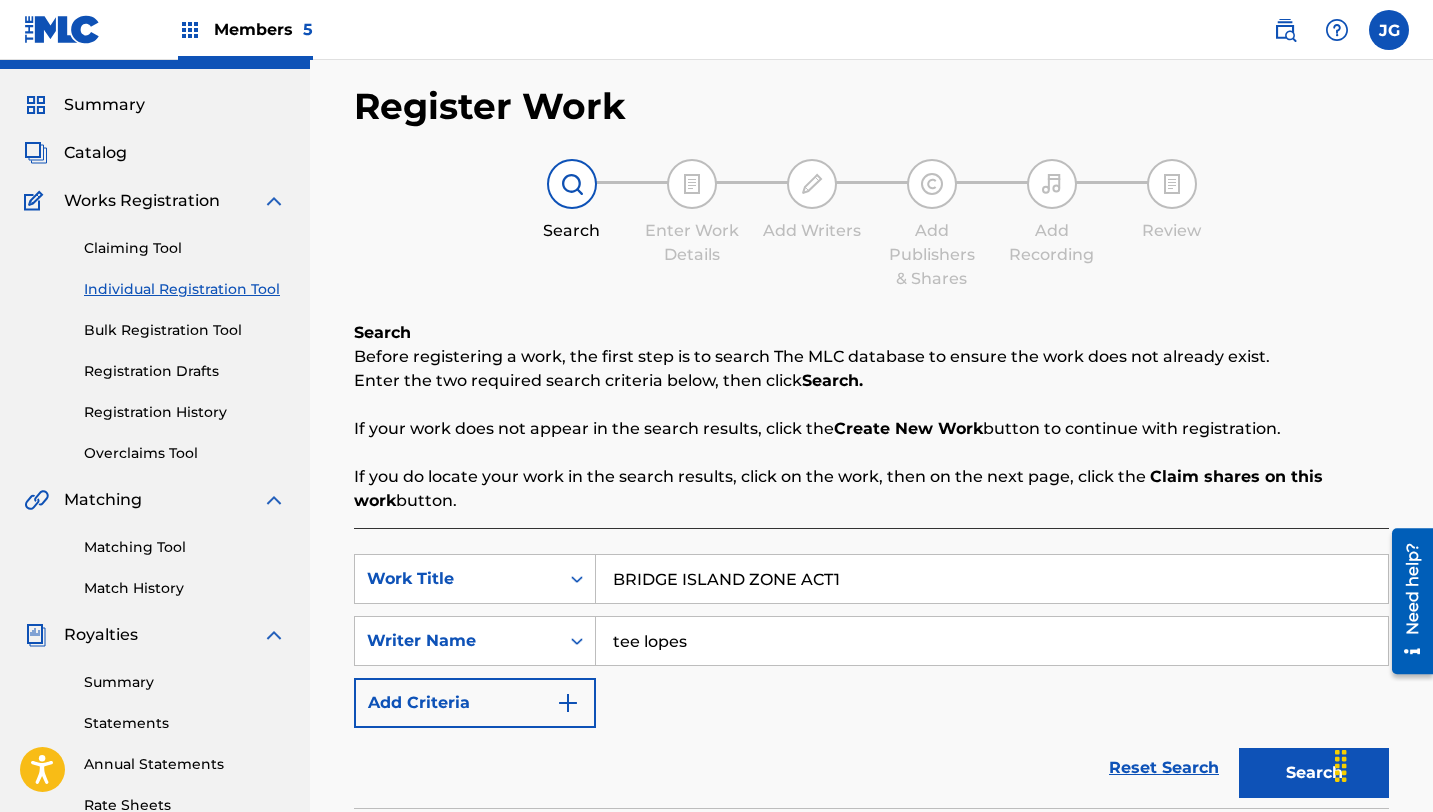 scroll, scrollTop: 0, scrollLeft: 0, axis: both 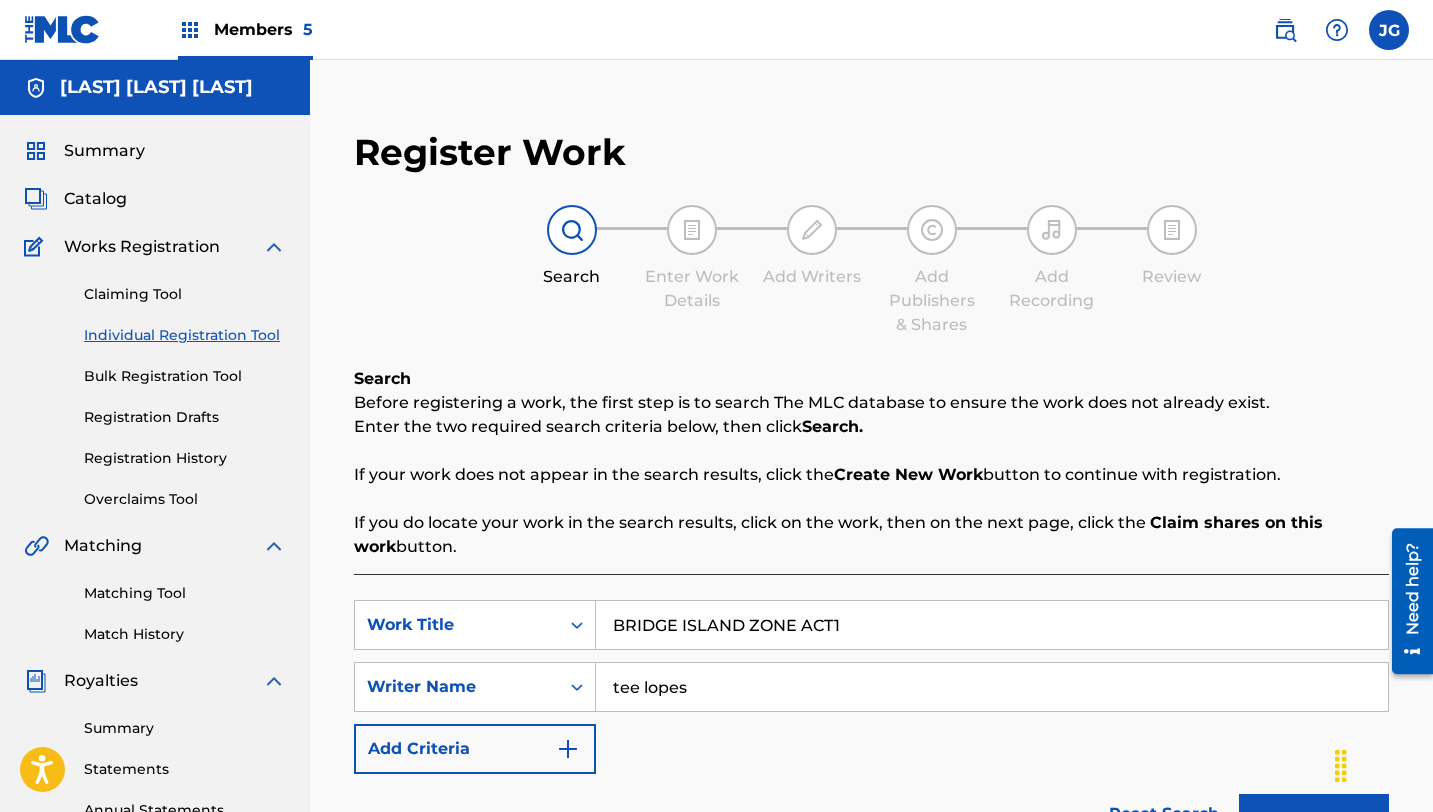 click on "Catalog" at bounding box center (95, 199) 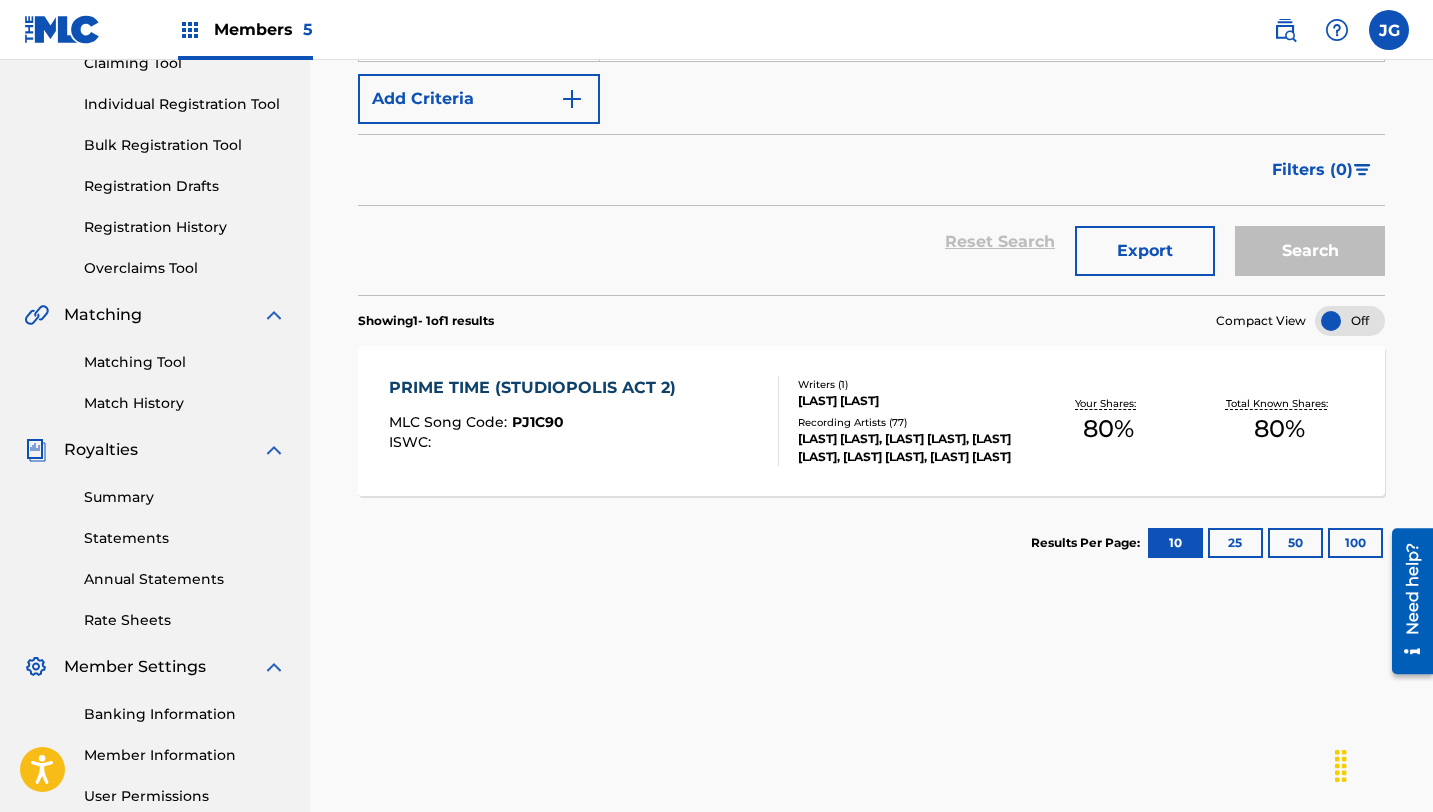 scroll, scrollTop: 255, scrollLeft: 0, axis: vertical 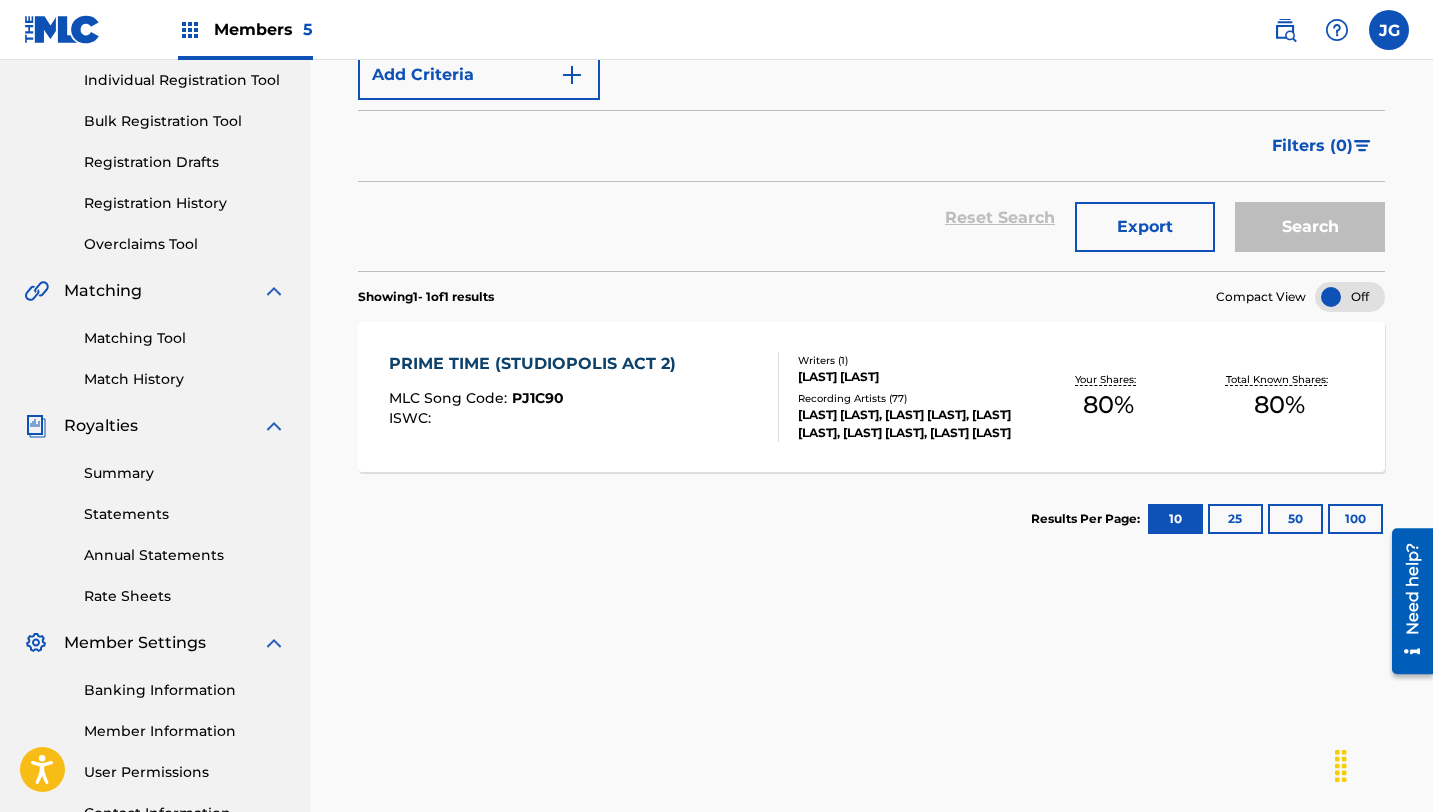 click on "Filters ( 0 )" at bounding box center [1312, 146] 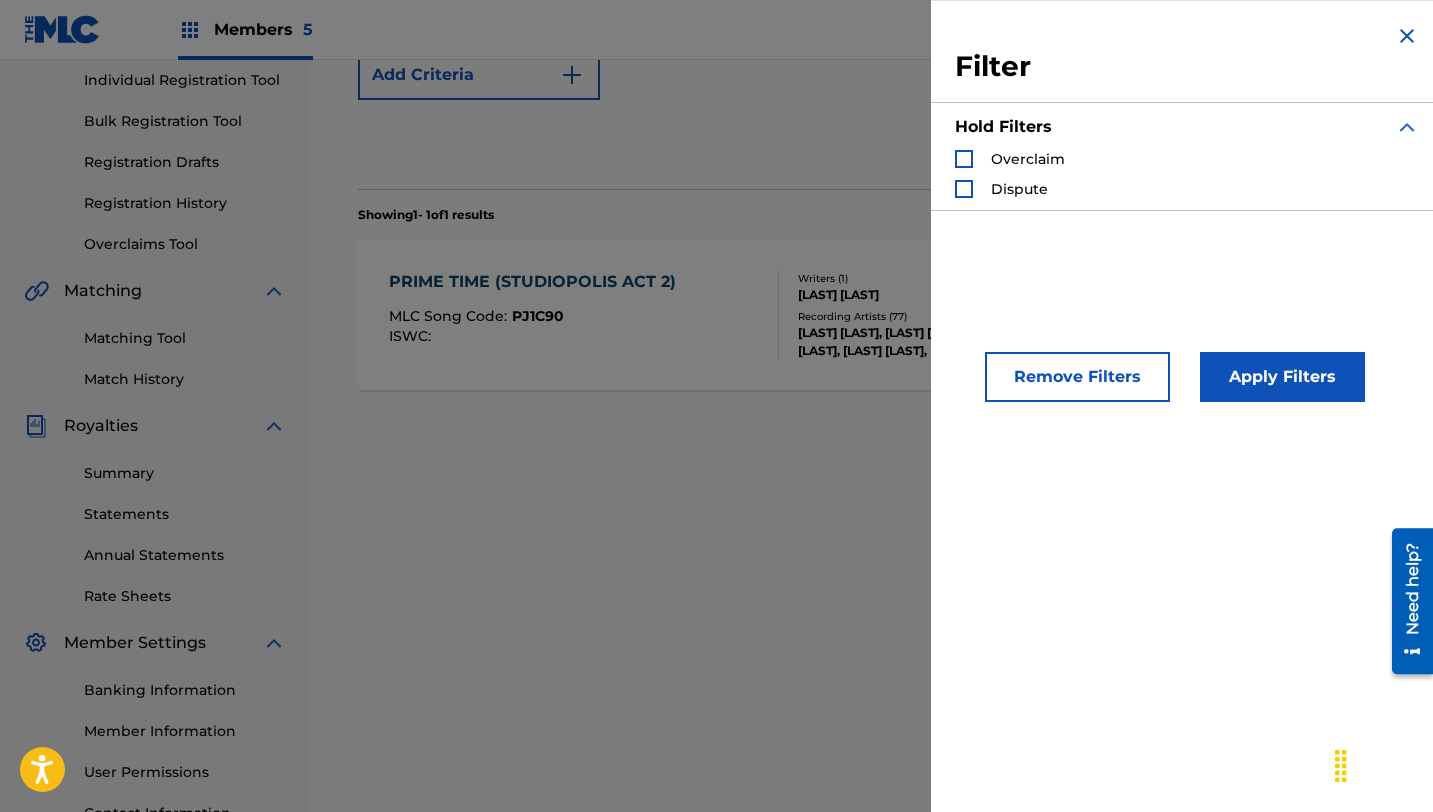 click on "Remove Filters" at bounding box center [1077, 377] 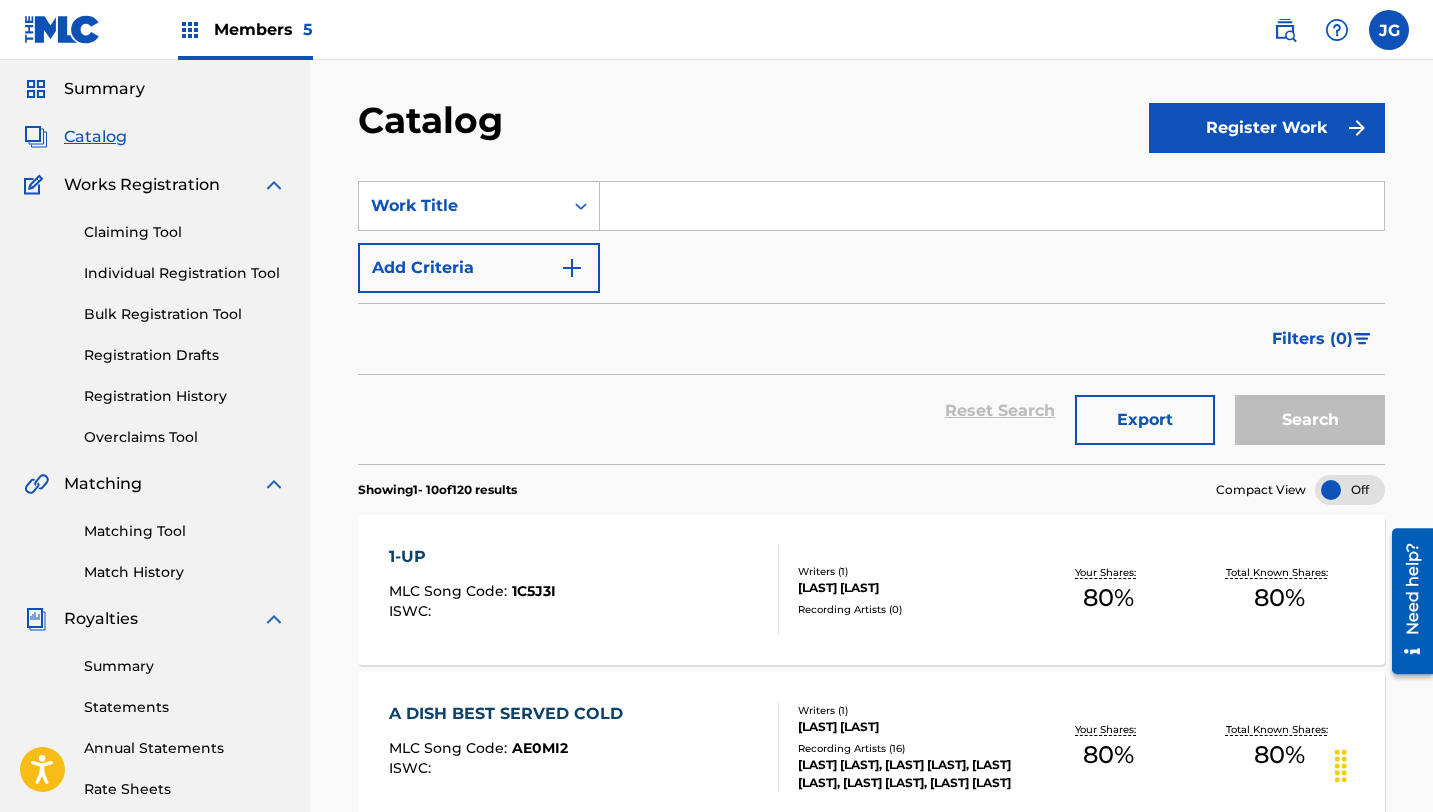scroll, scrollTop: 0, scrollLeft: 0, axis: both 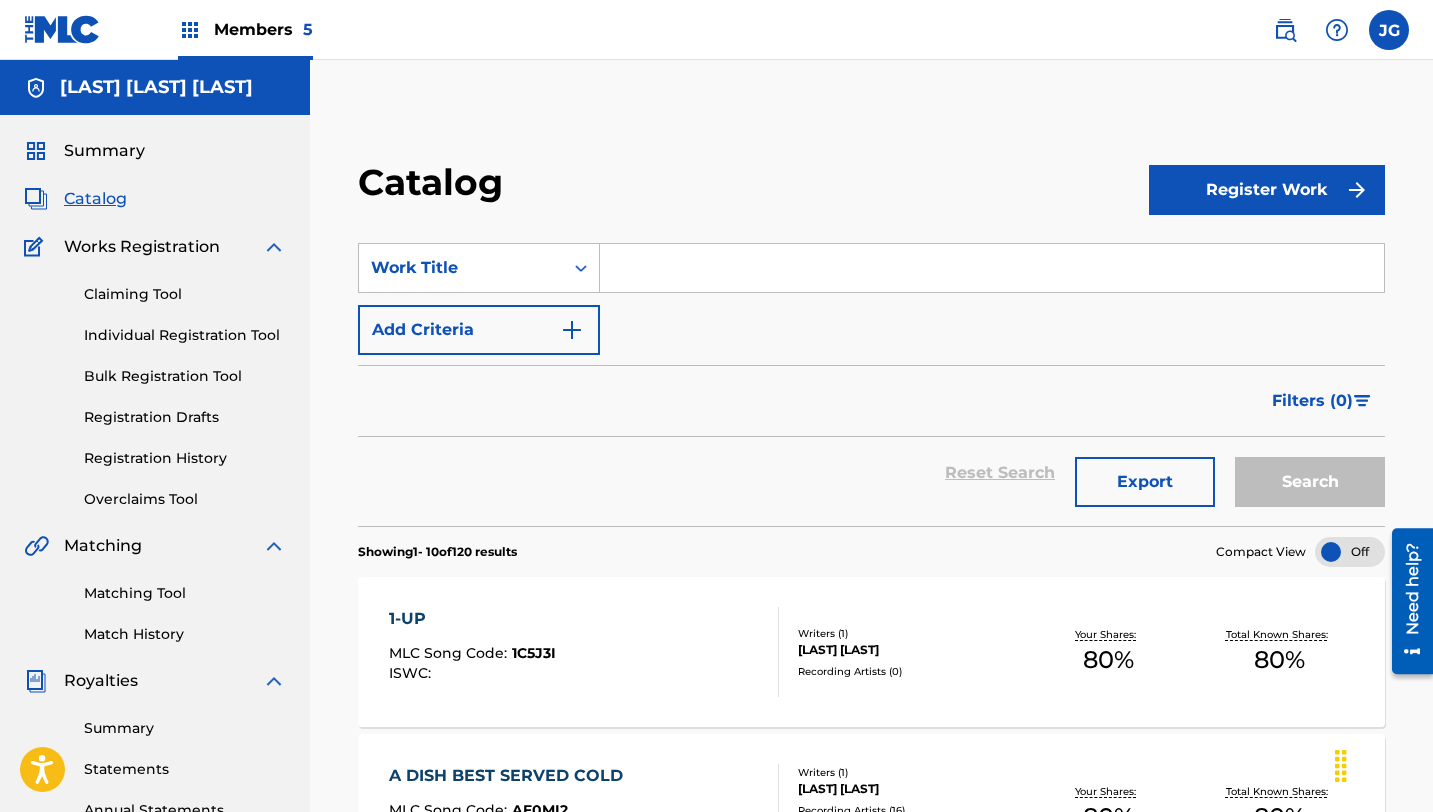 click on "Registration History" at bounding box center (185, 458) 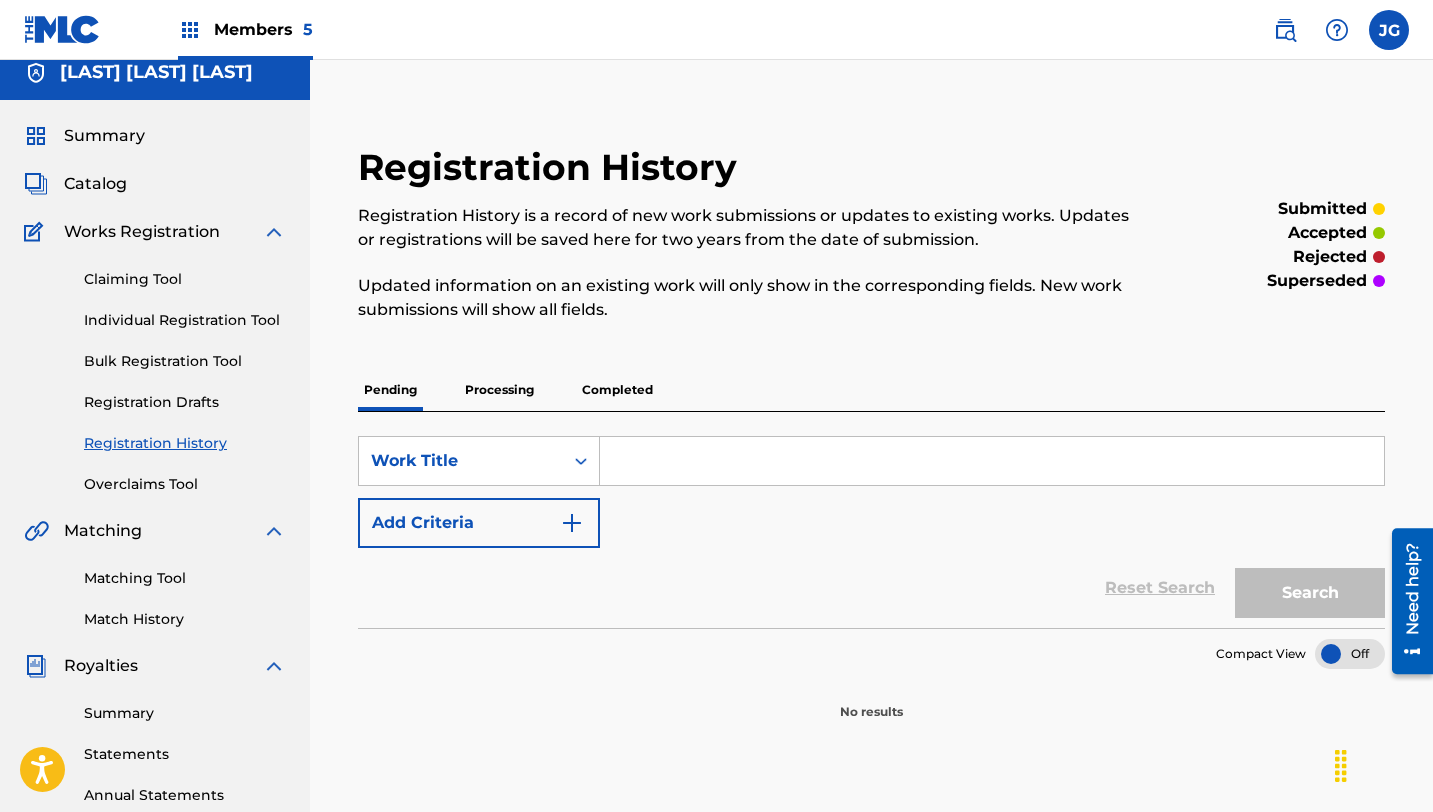 scroll, scrollTop: 0, scrollLeft: 0, axis: both 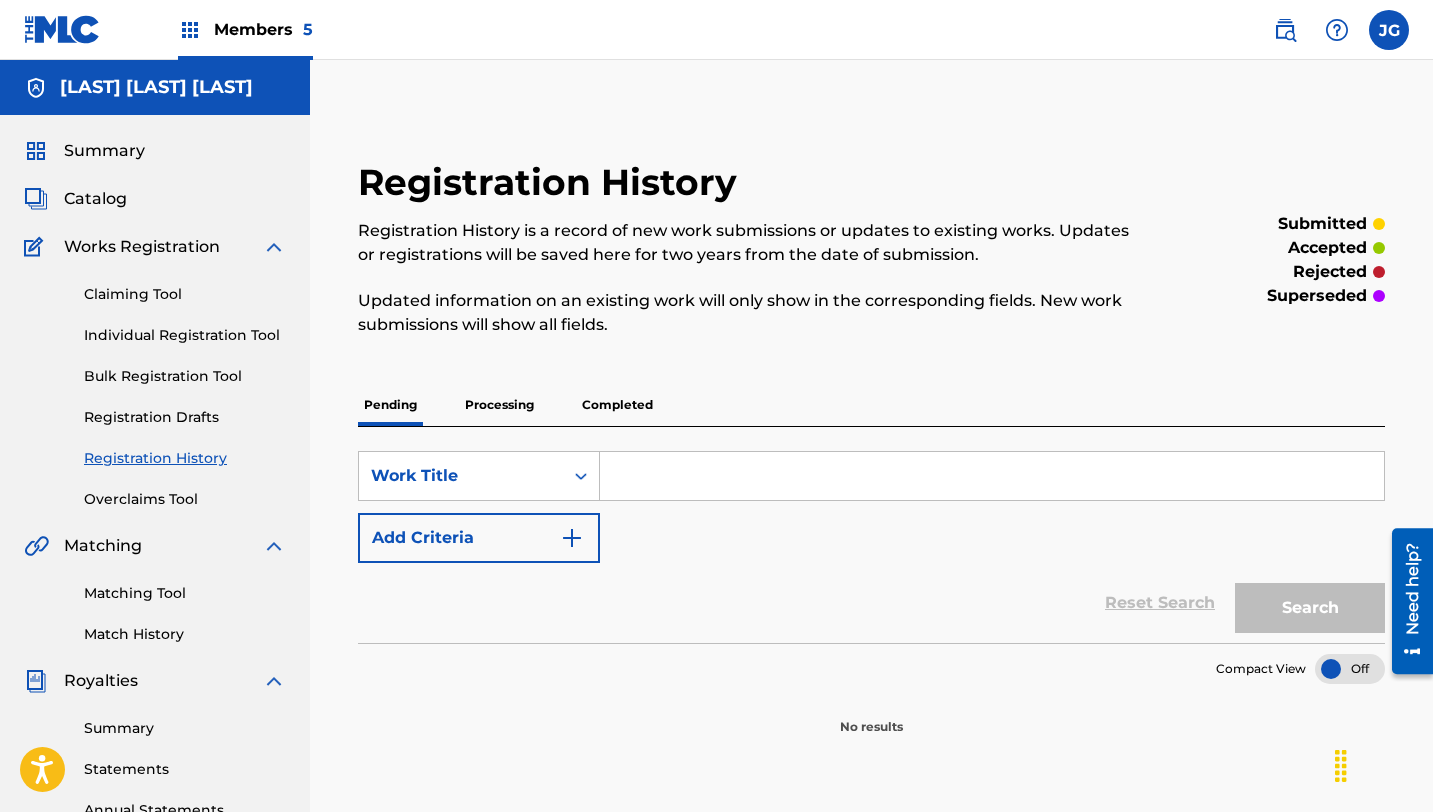 click on "Registration History" at bounding box center (185, 458) 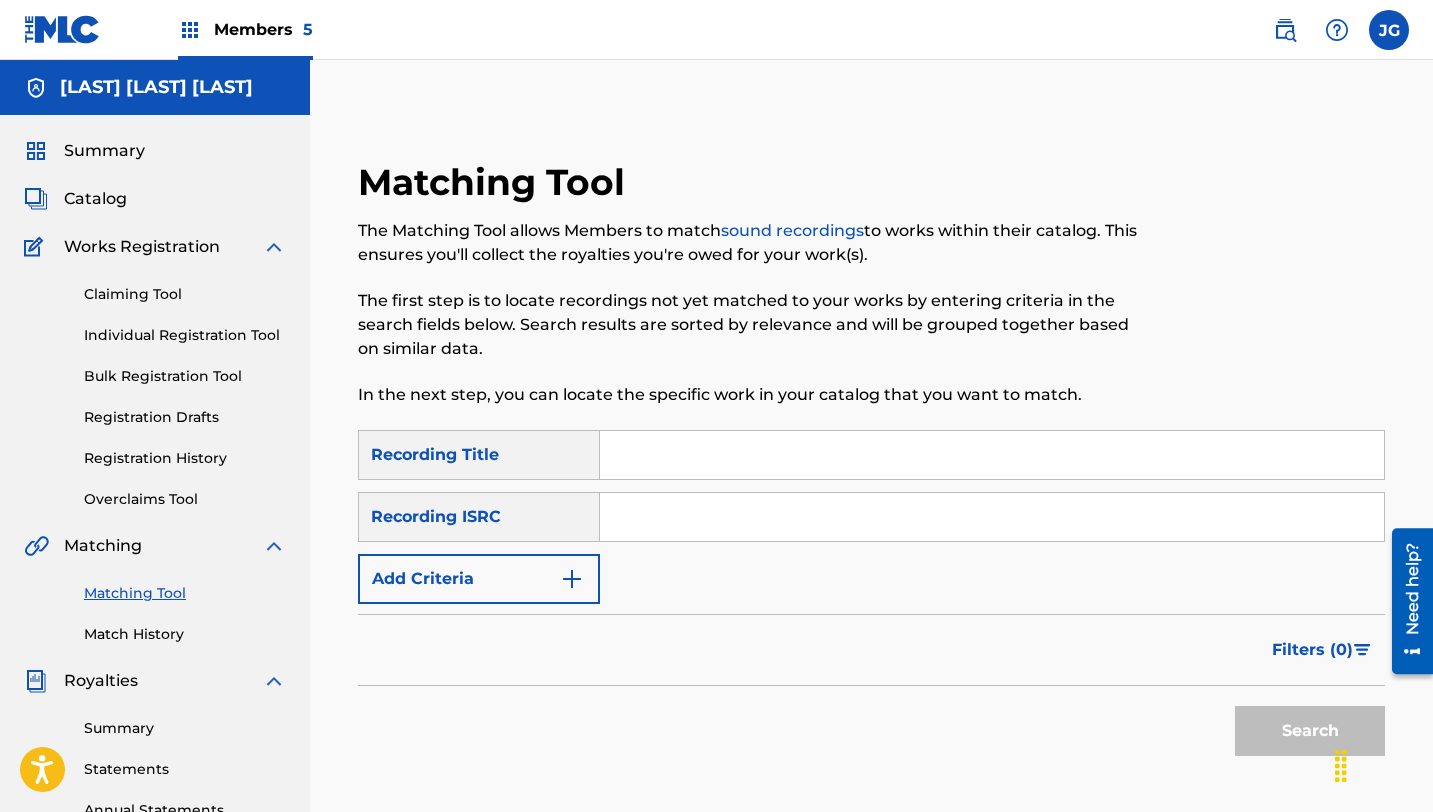 click at bounding box center [992, 455] 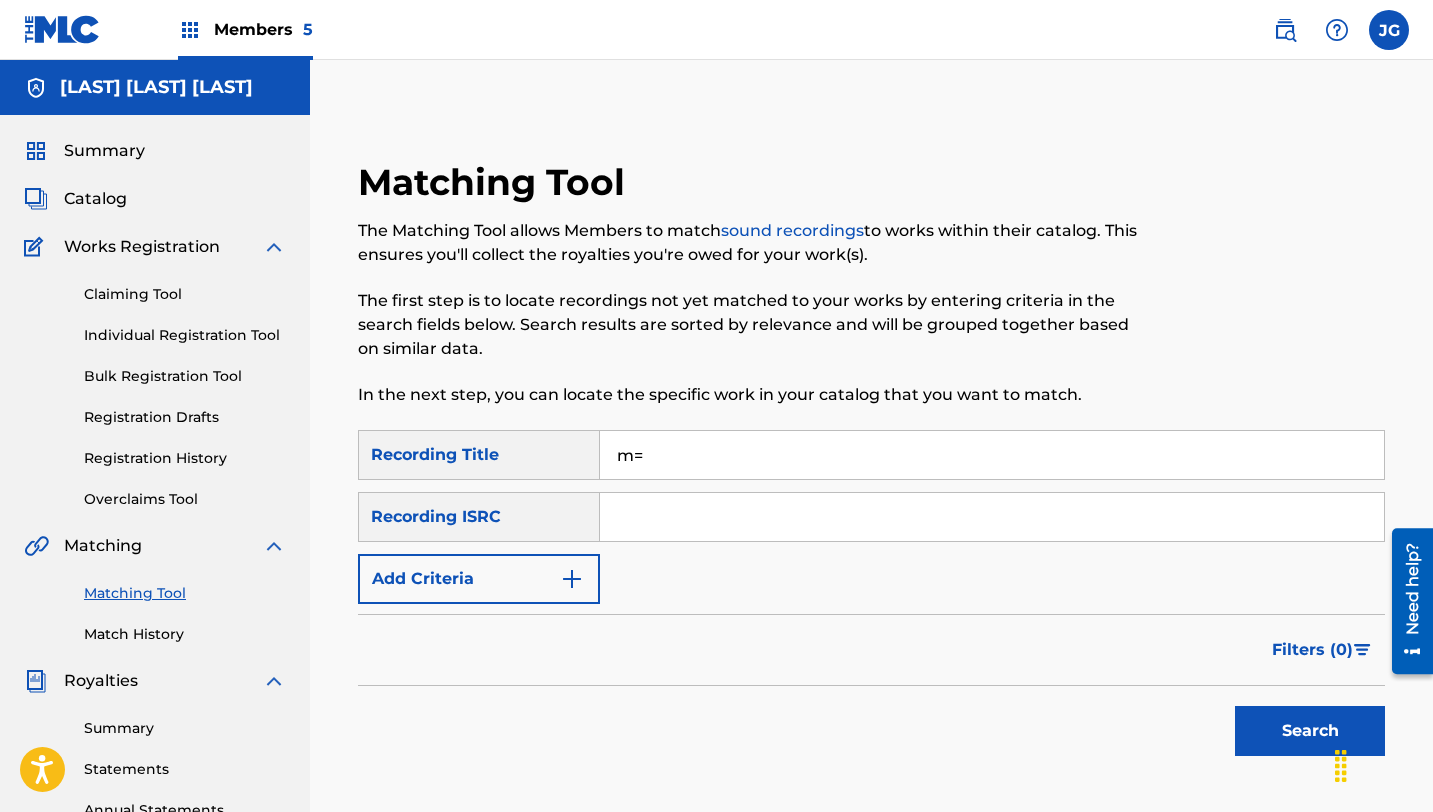type on "m" 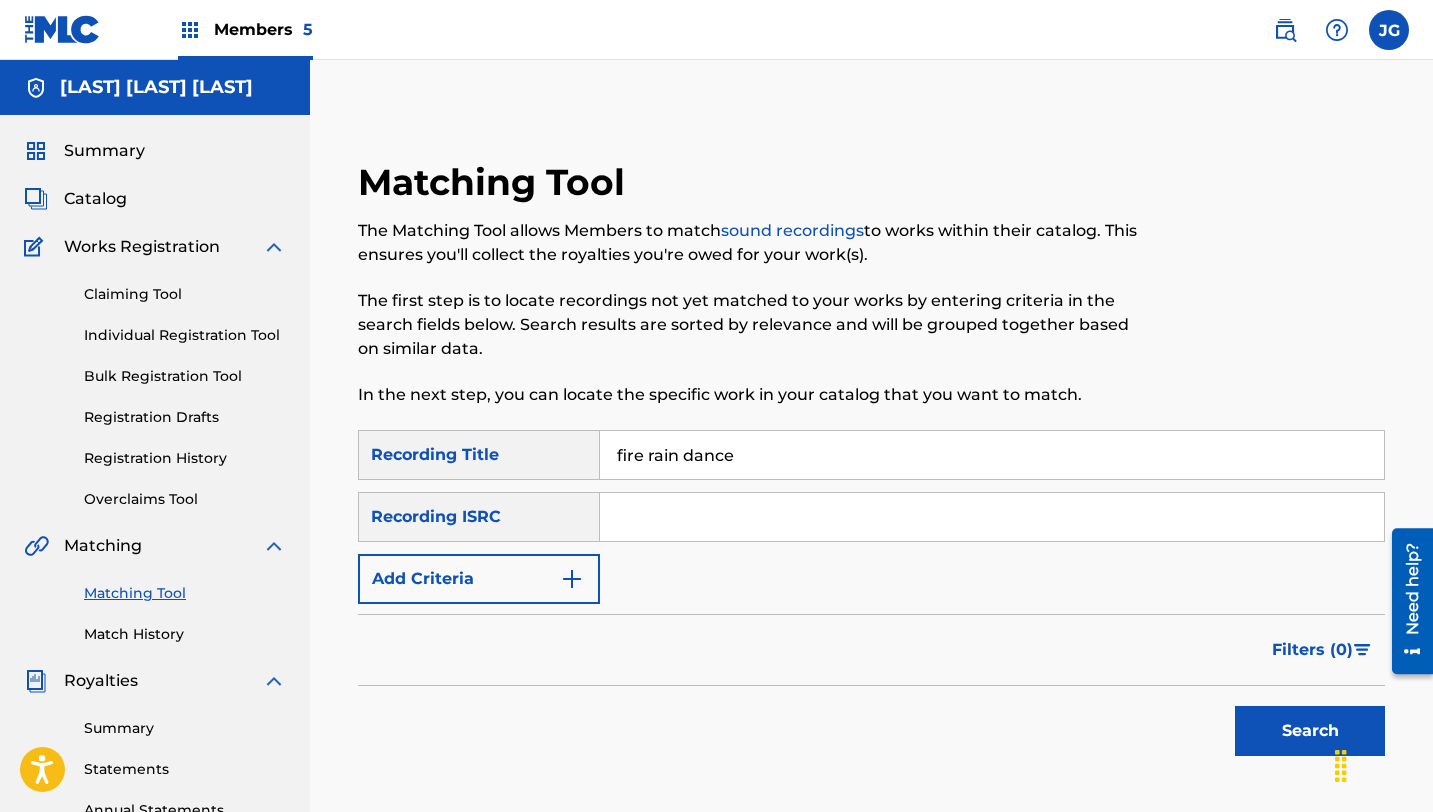type on "fire rain dance" 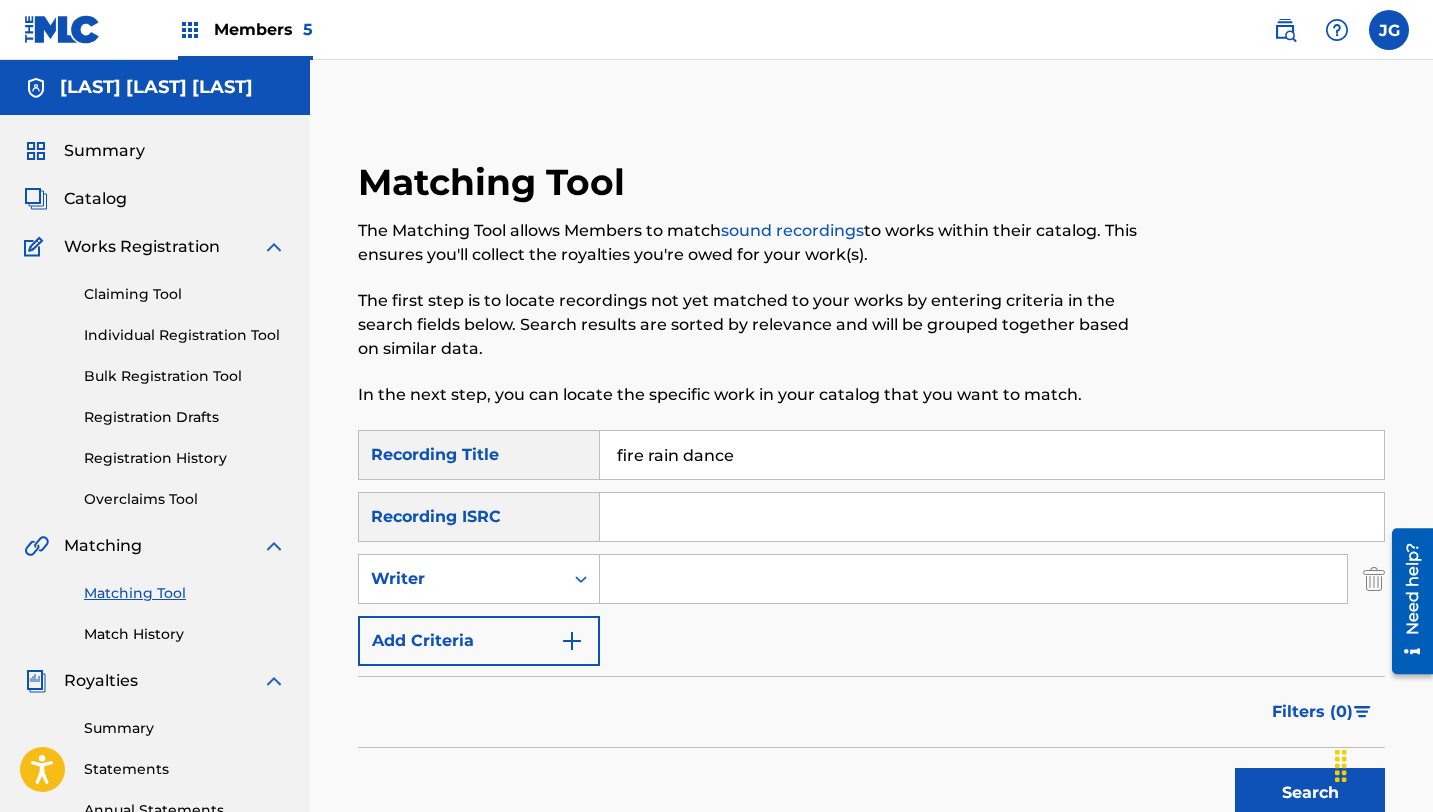click at bounding box center (973, 579) 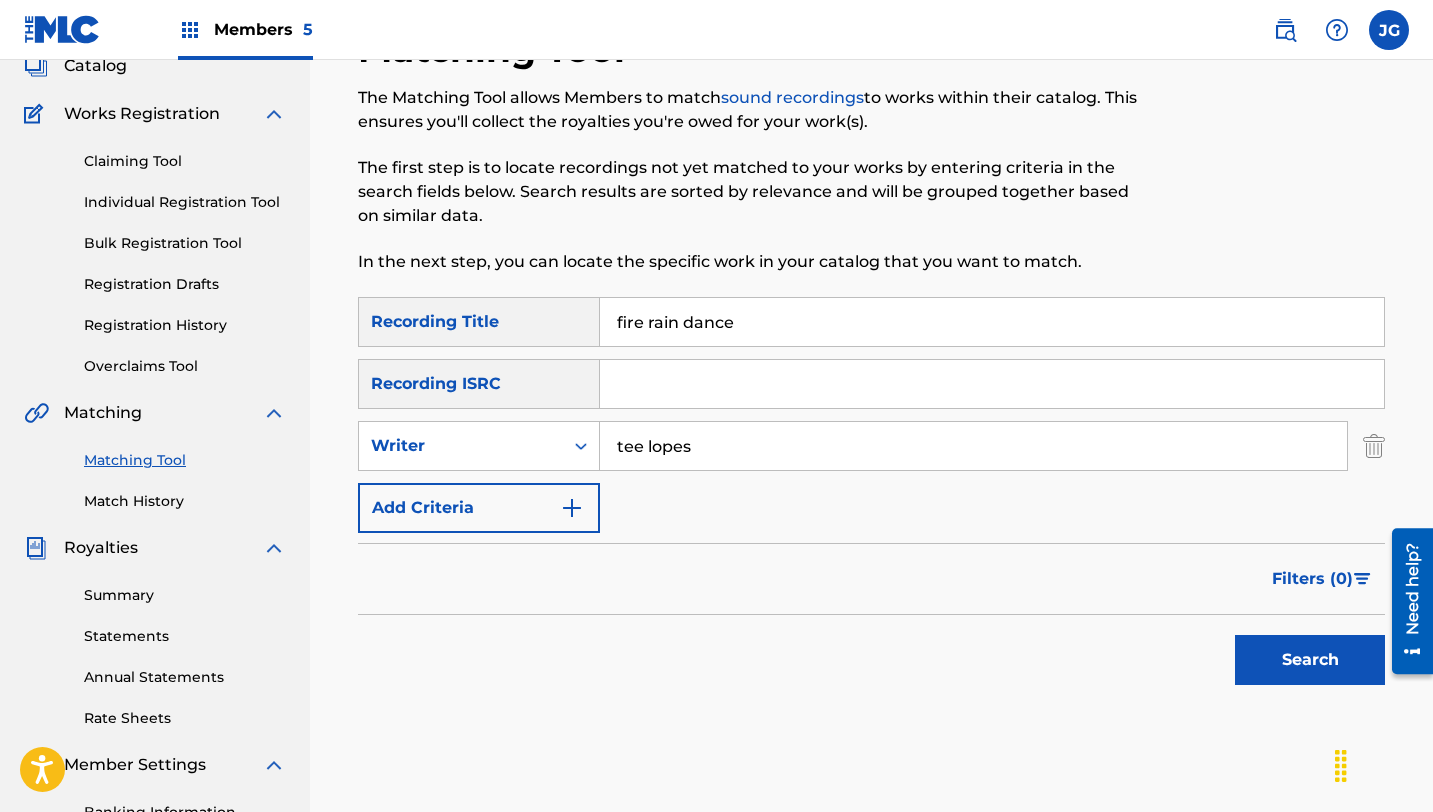 scroll, scrollTop: 156, scrollLeft: 0, axis: vertical 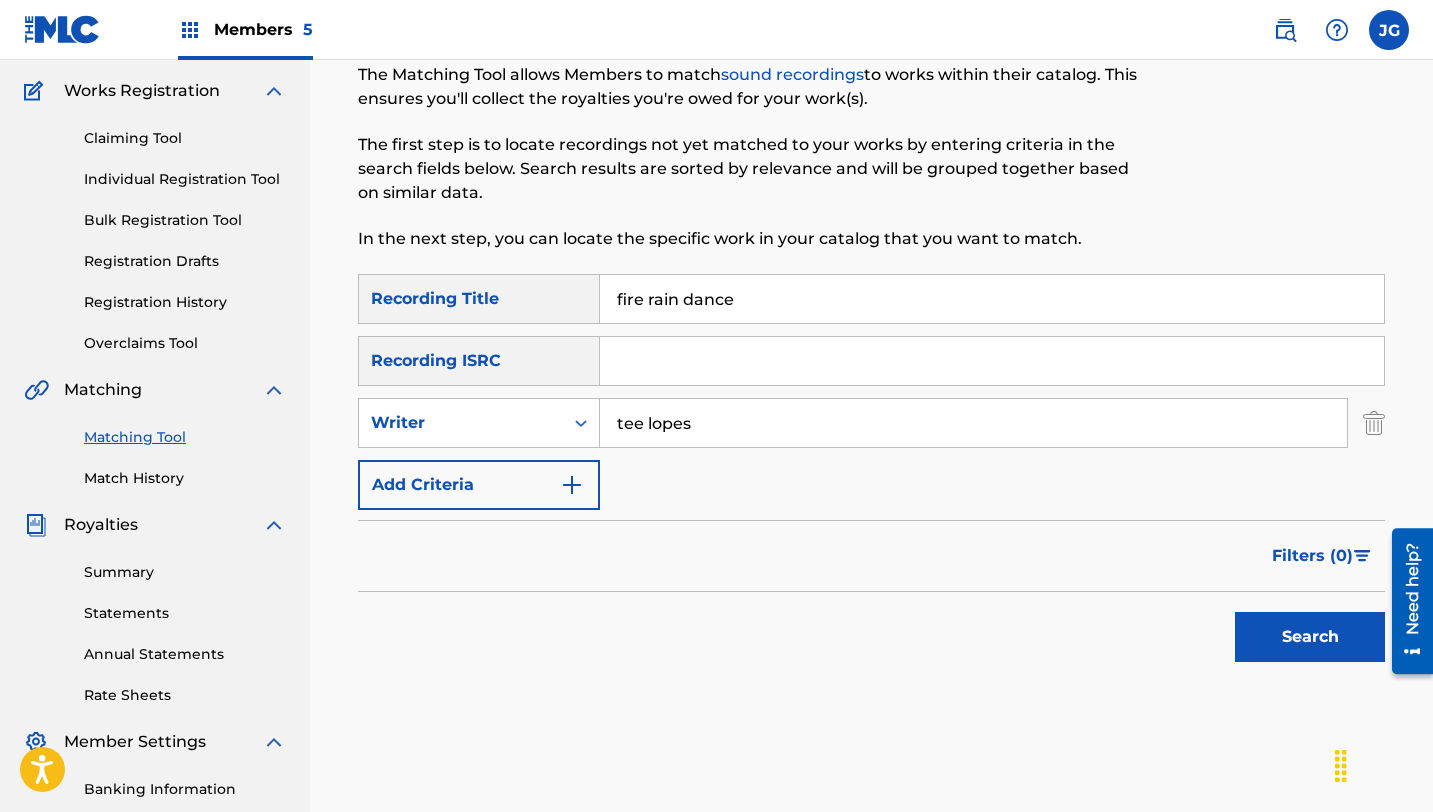 click on "Search" at bounding box center (1310, 637) 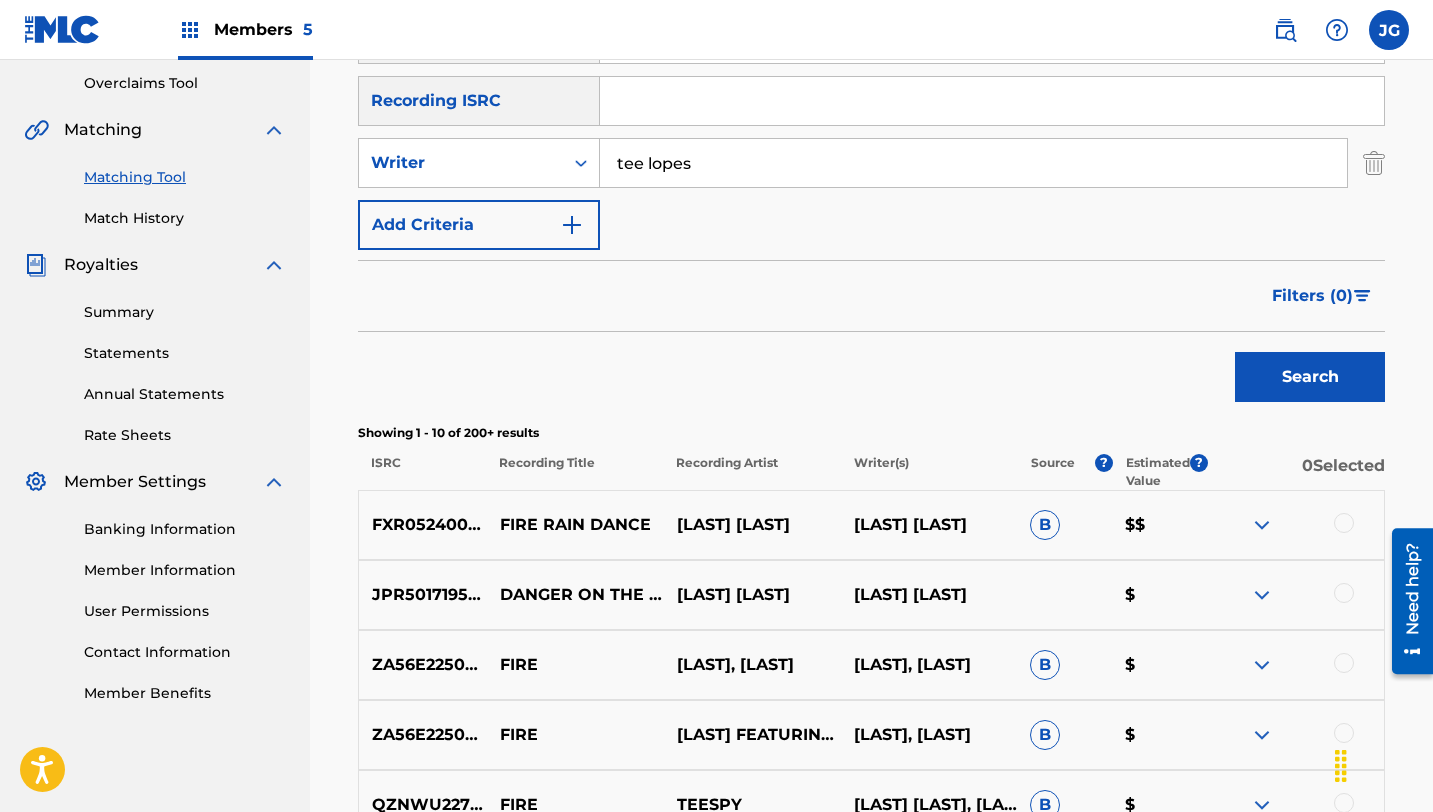 scroll, scrollTop: 548, scrollLeft: 0, axis: vertical 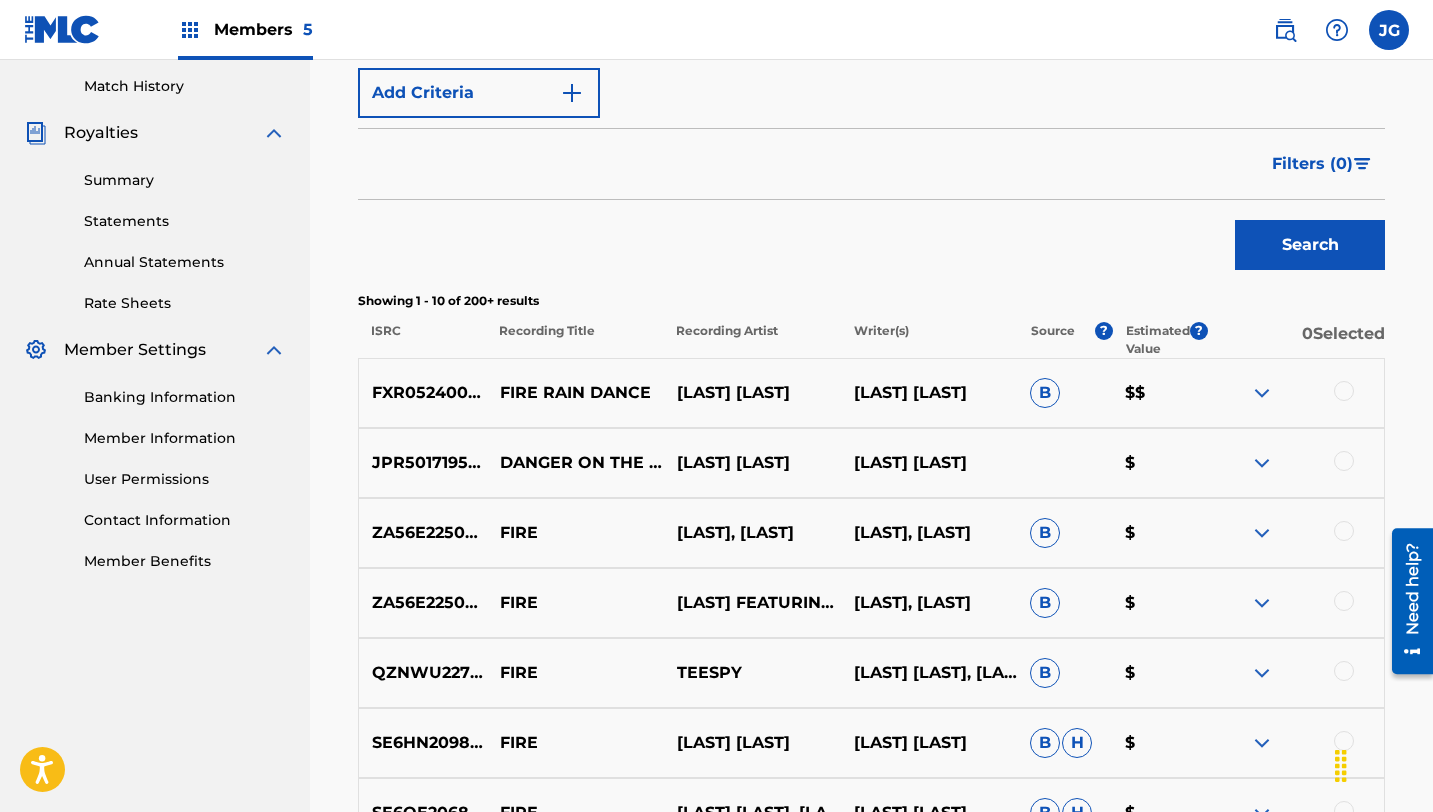 click at bounding box center (1344, 391) 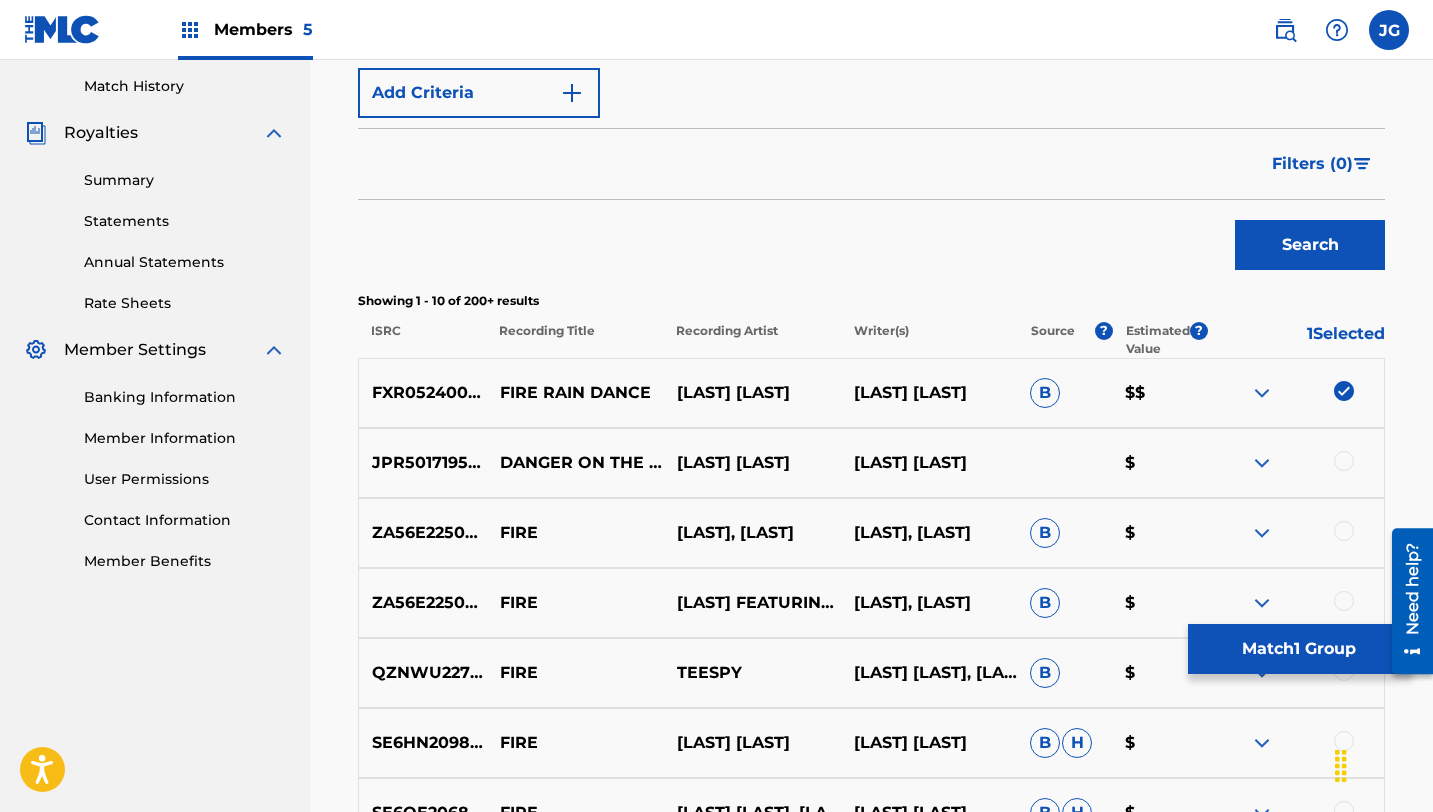click on "Match  1 Group" at bounding box center (1298, 649) 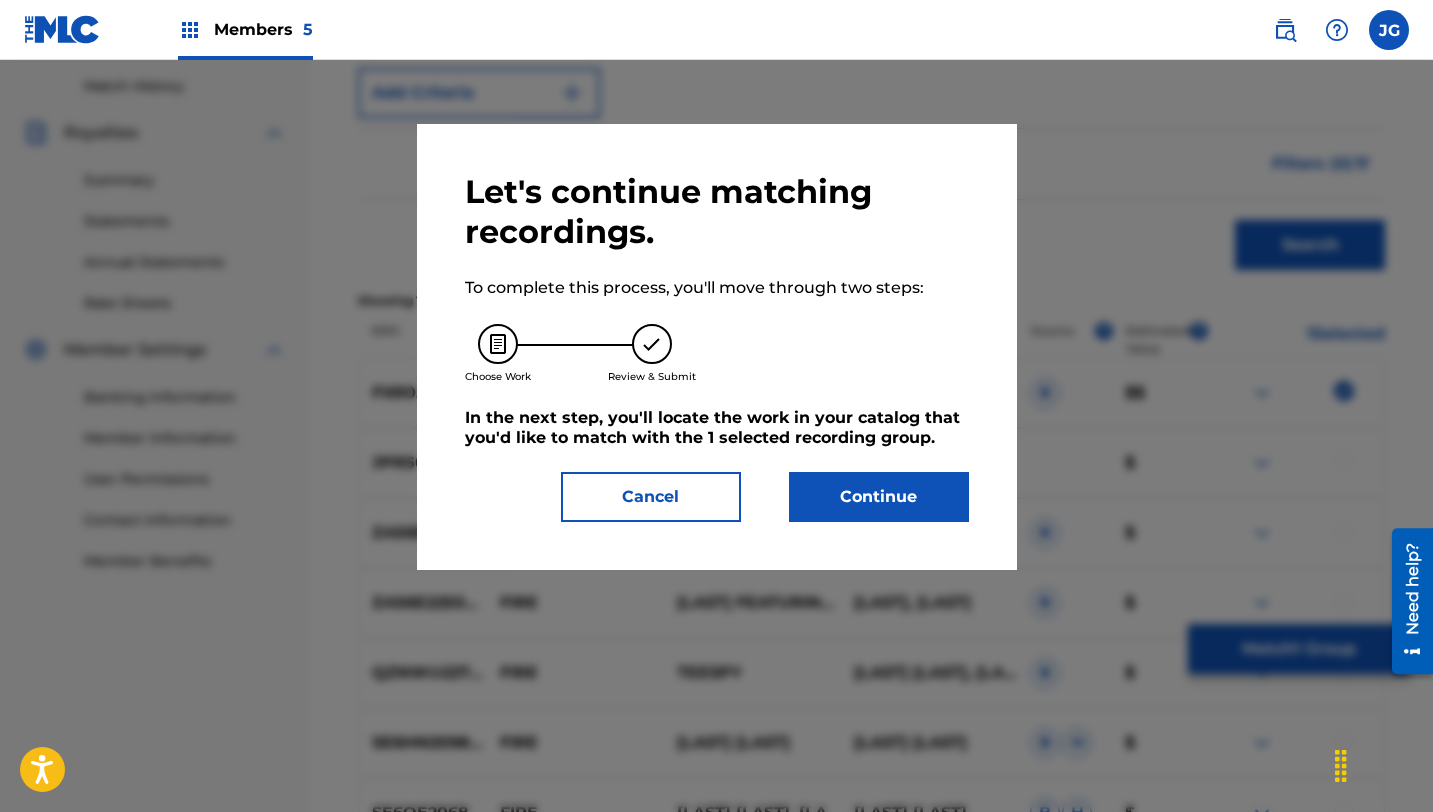 click on "Continue" at bounding box center [879, 497] 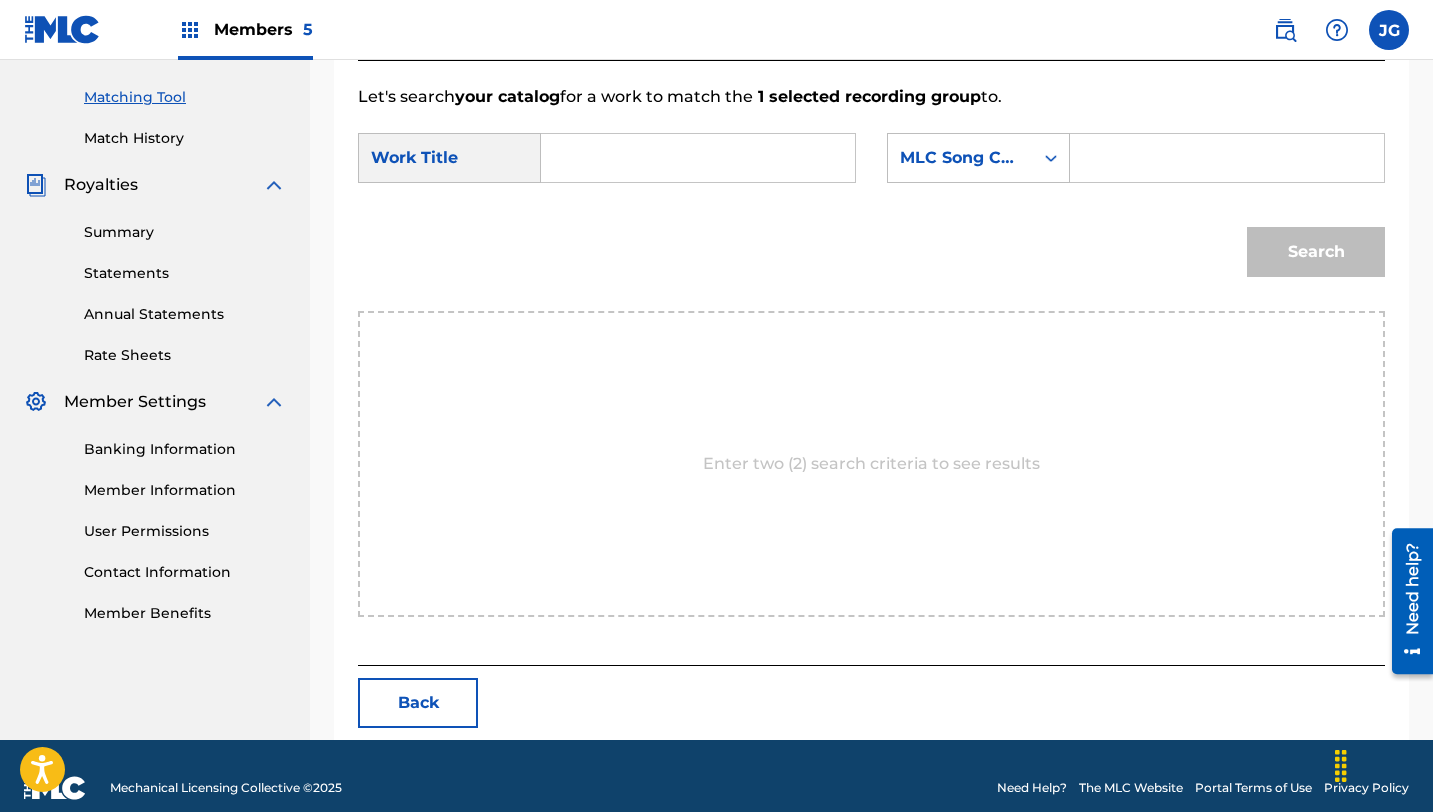 scroll, scrollTop: 520, scrollLeft: 0, axis: vertical 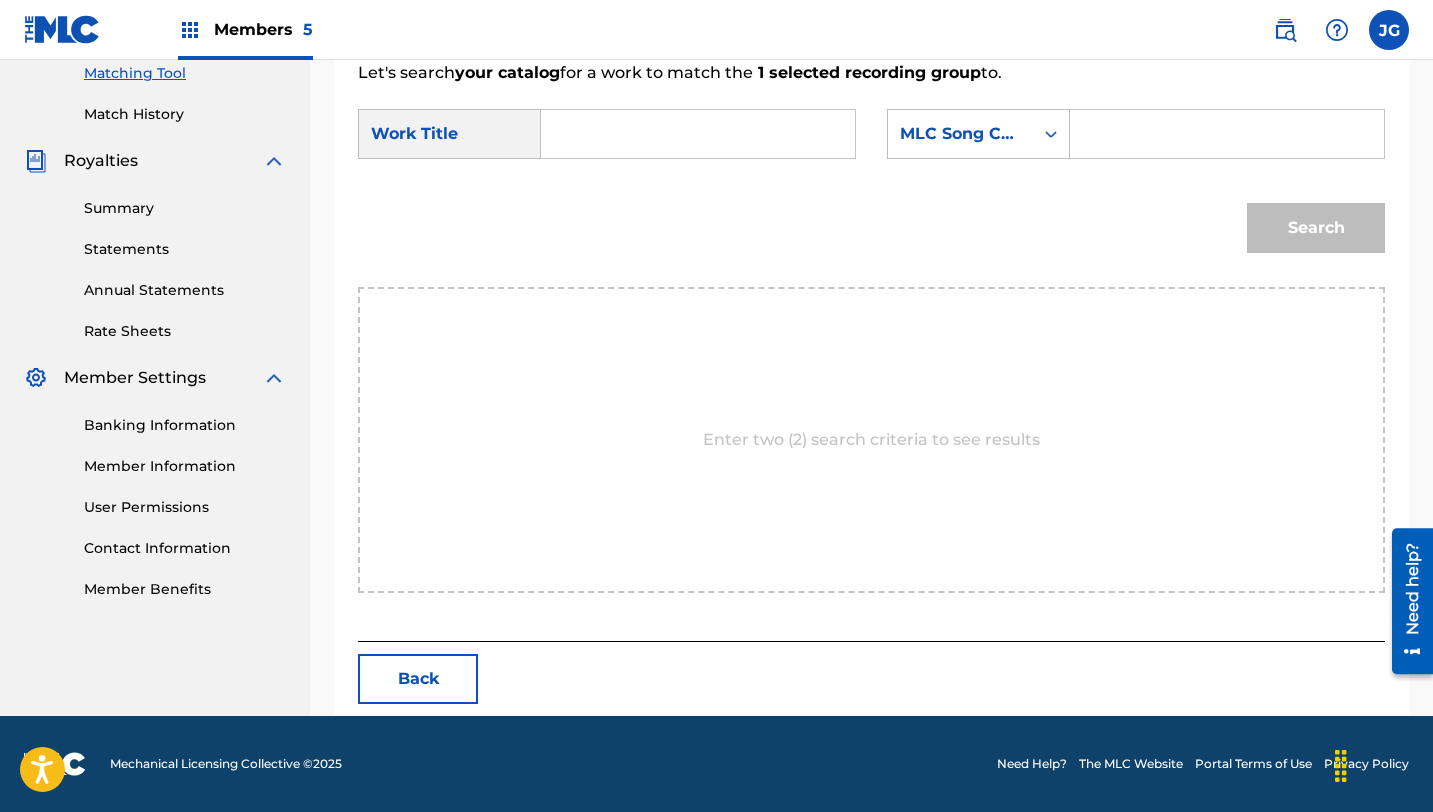 click at bounding box center (698, 134) 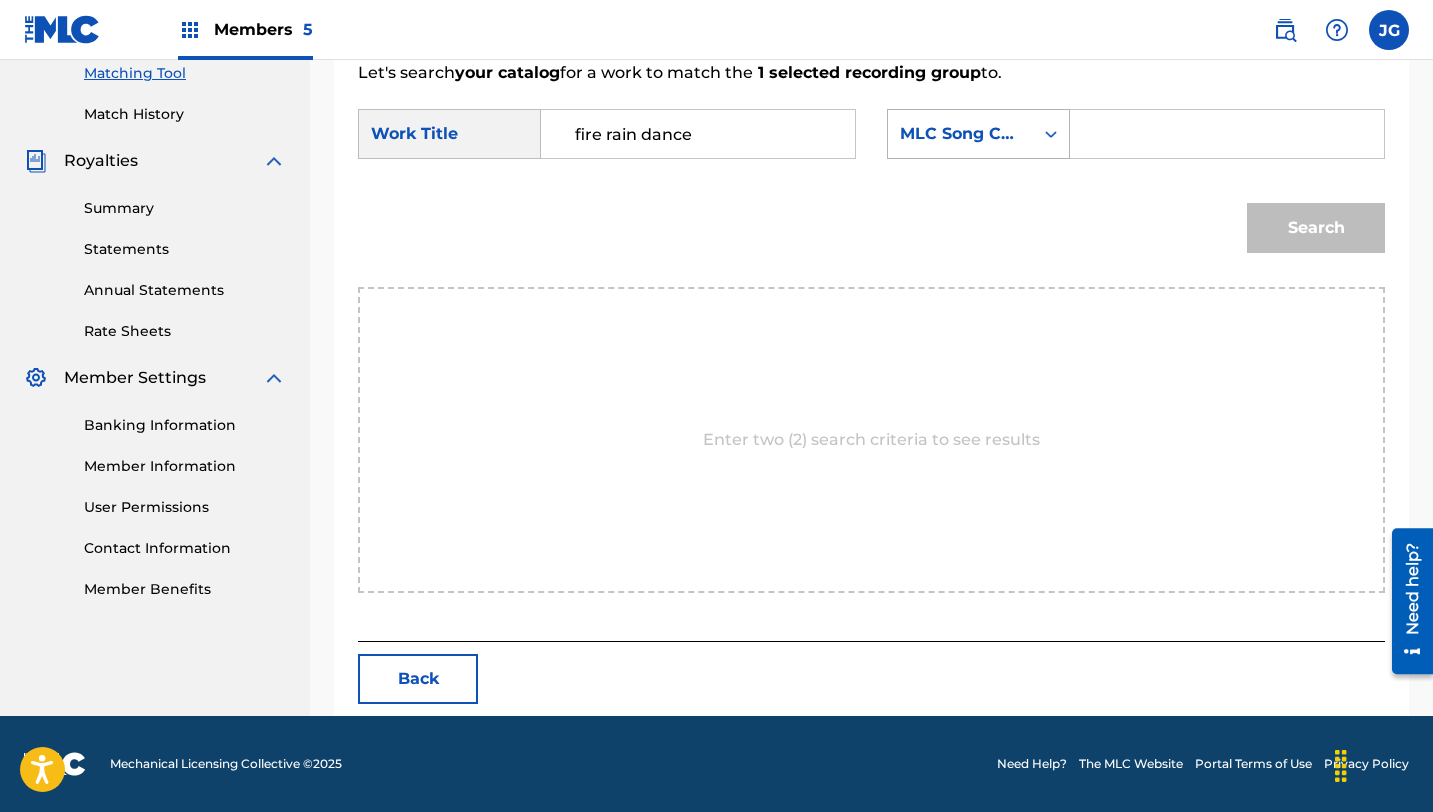 type on "fire rain dance" 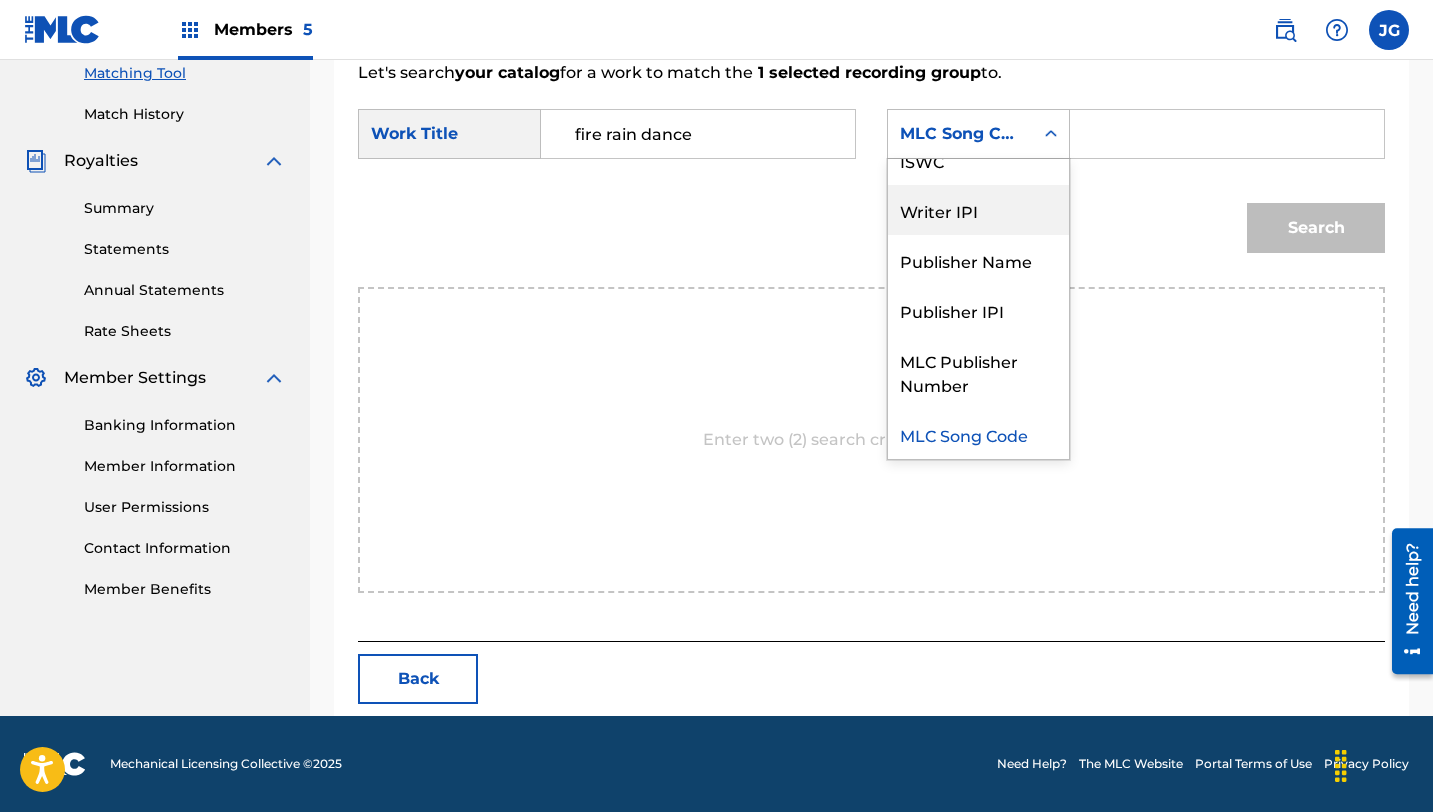 scroll, scrollTop: 0, scrollLeft: 0, axis: both 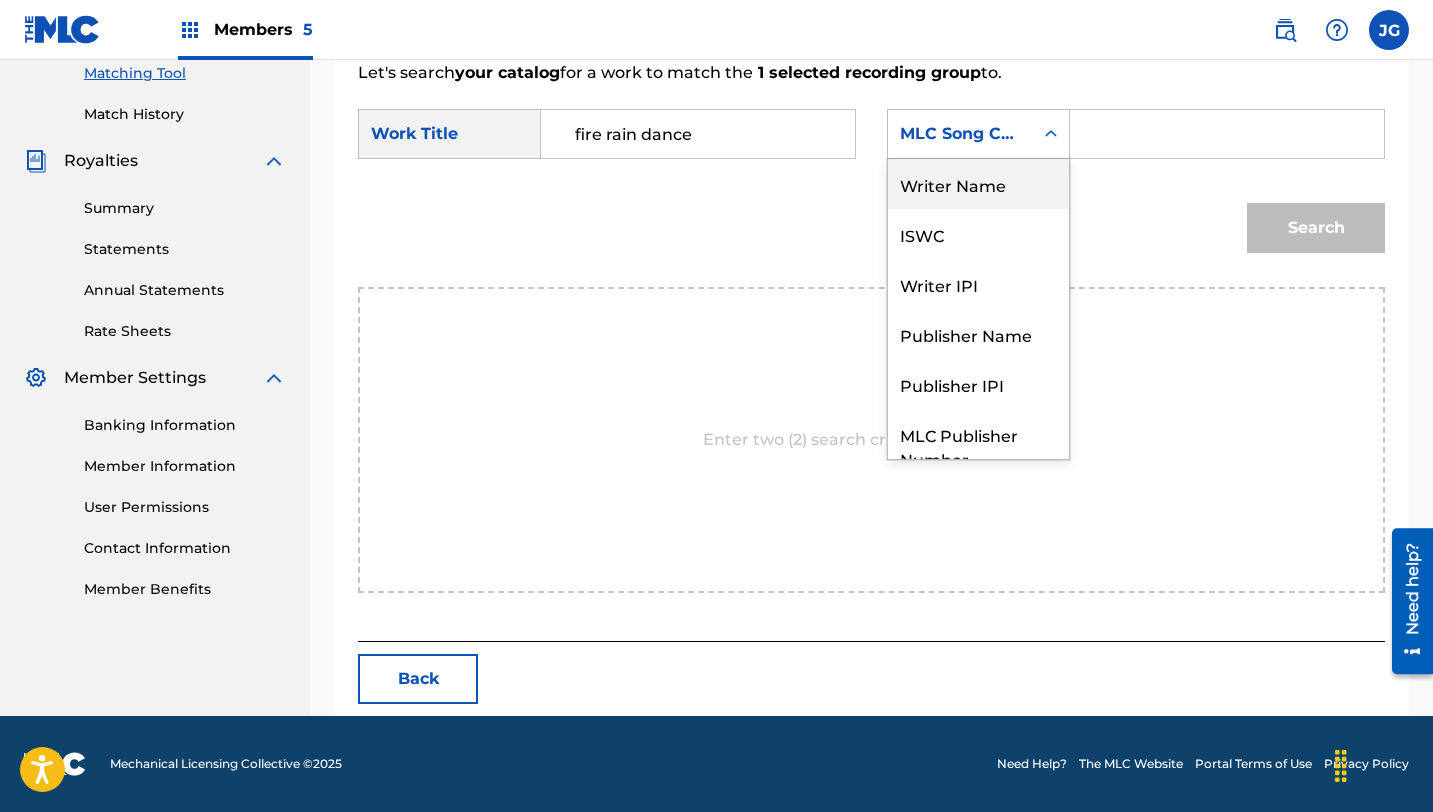 click on "Writer Name" at bounding box center [978, 184] 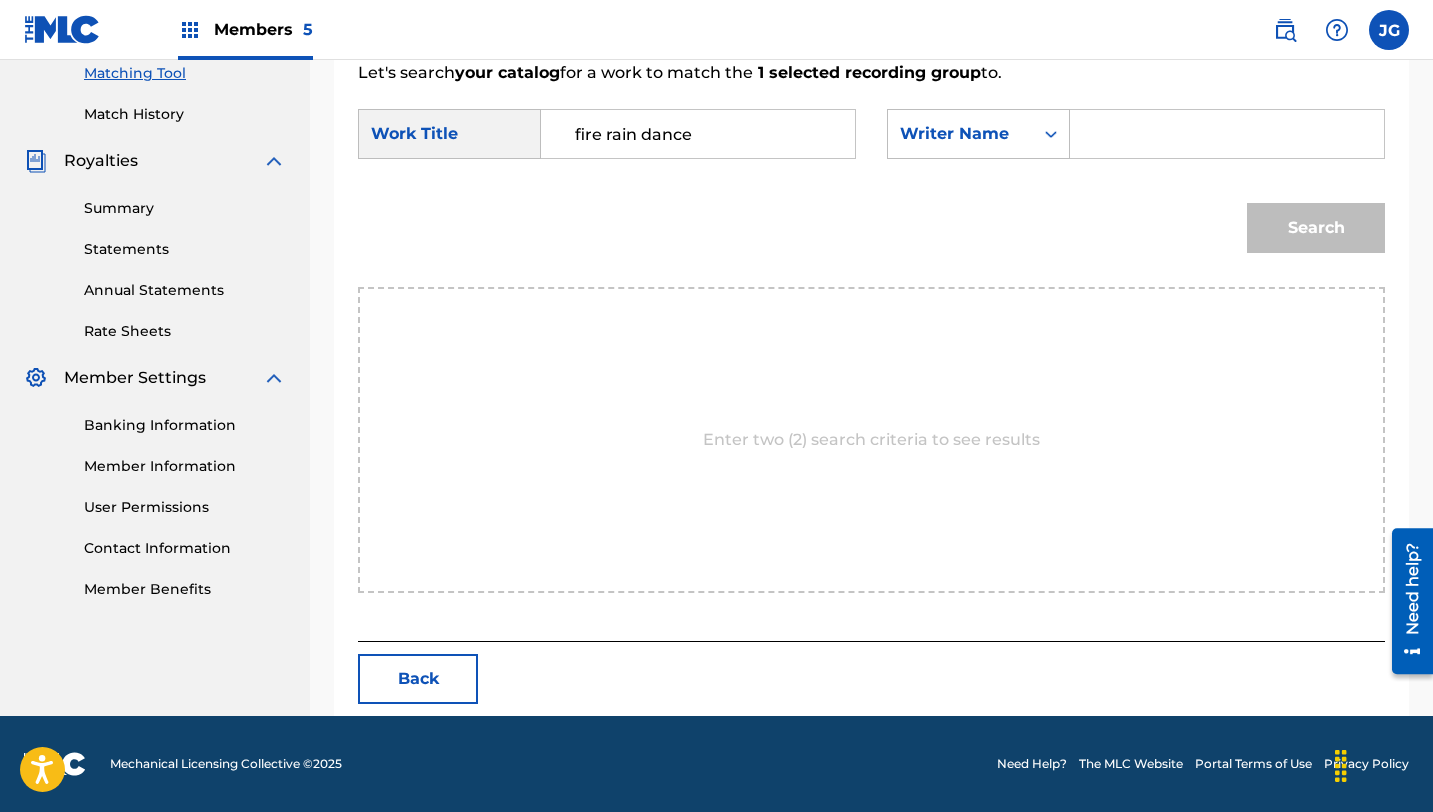 click at bounding box center (1227, 134) 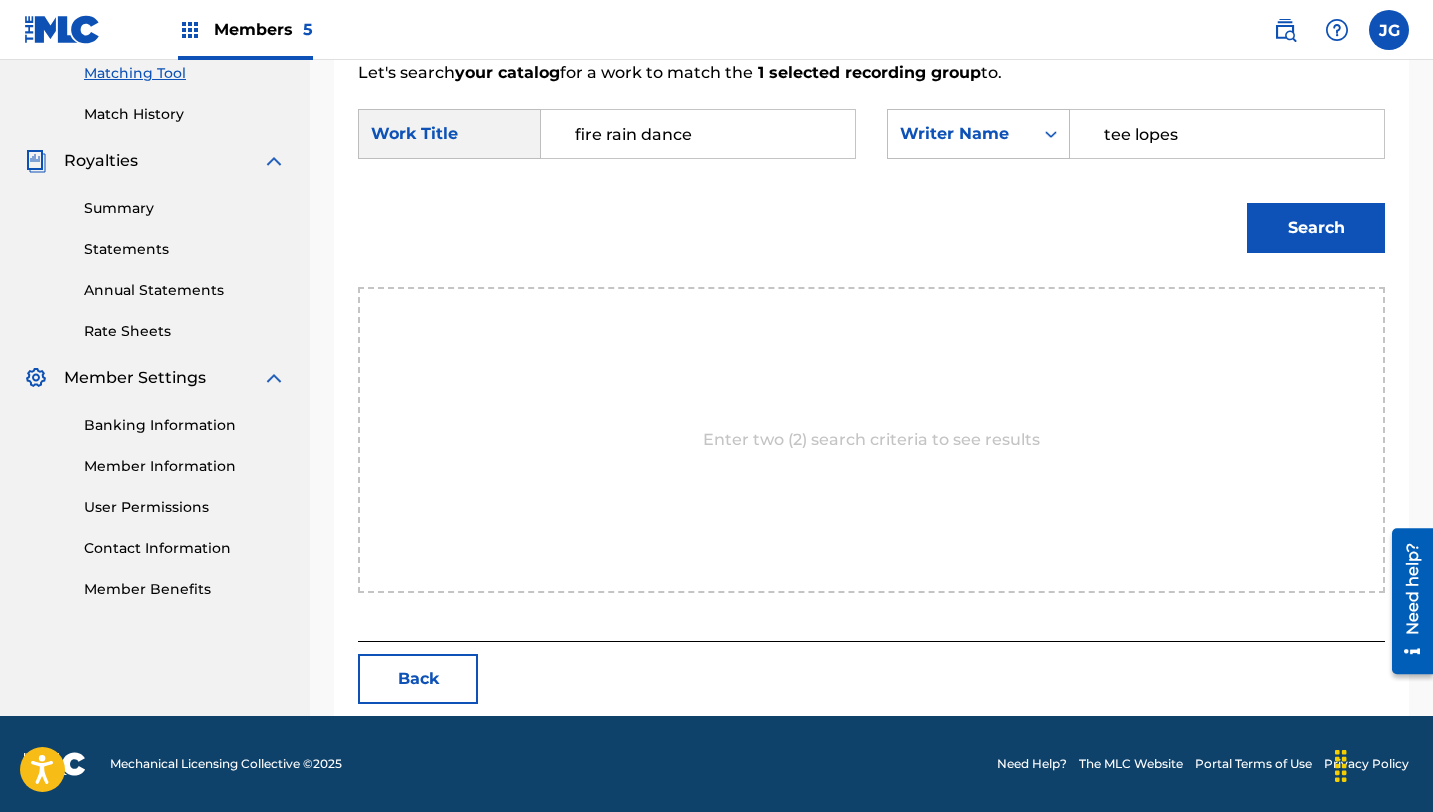 click on "Search" at bounding box center [1316, 228] 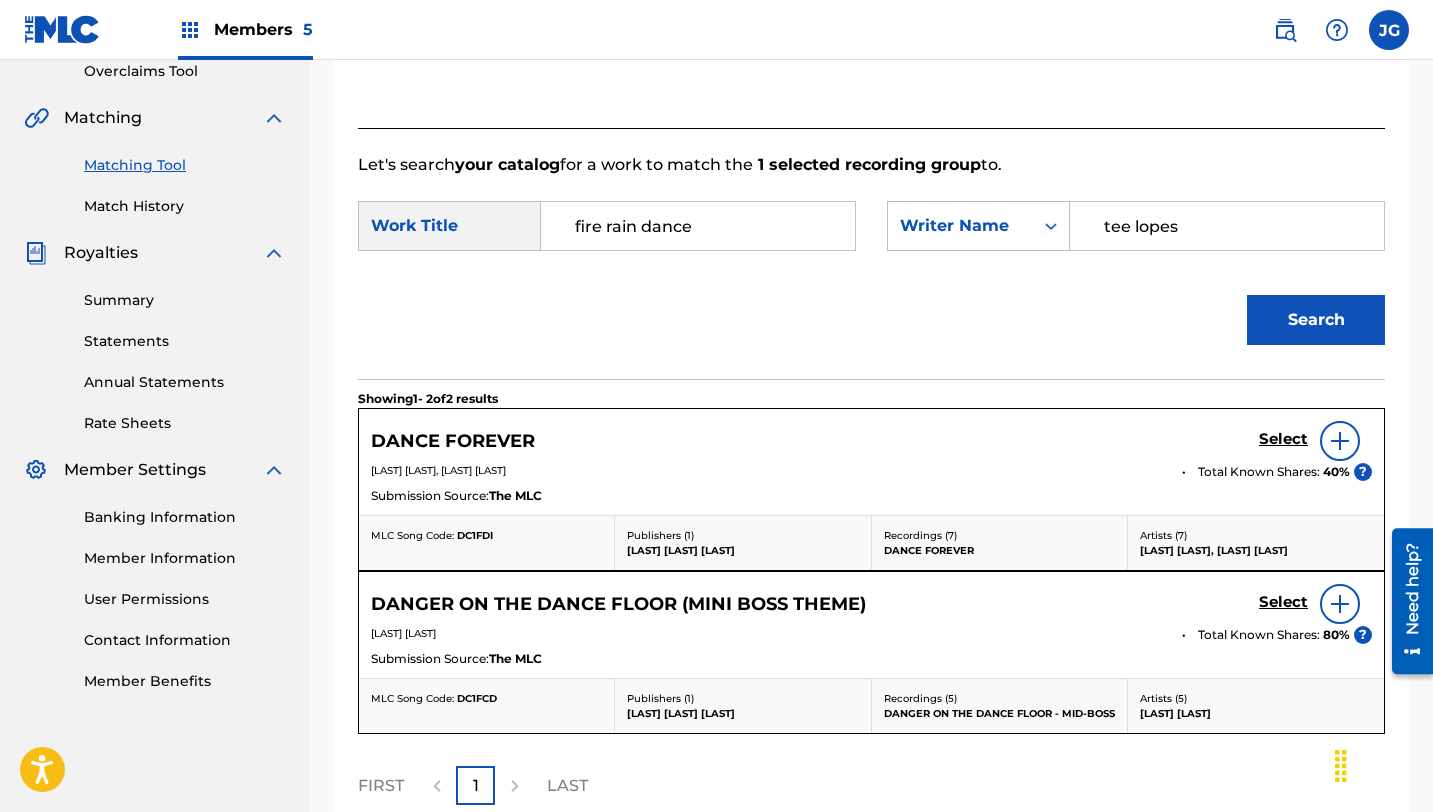 scroll, scrollTop: 520, scrollLeft: 0, axis: vertical 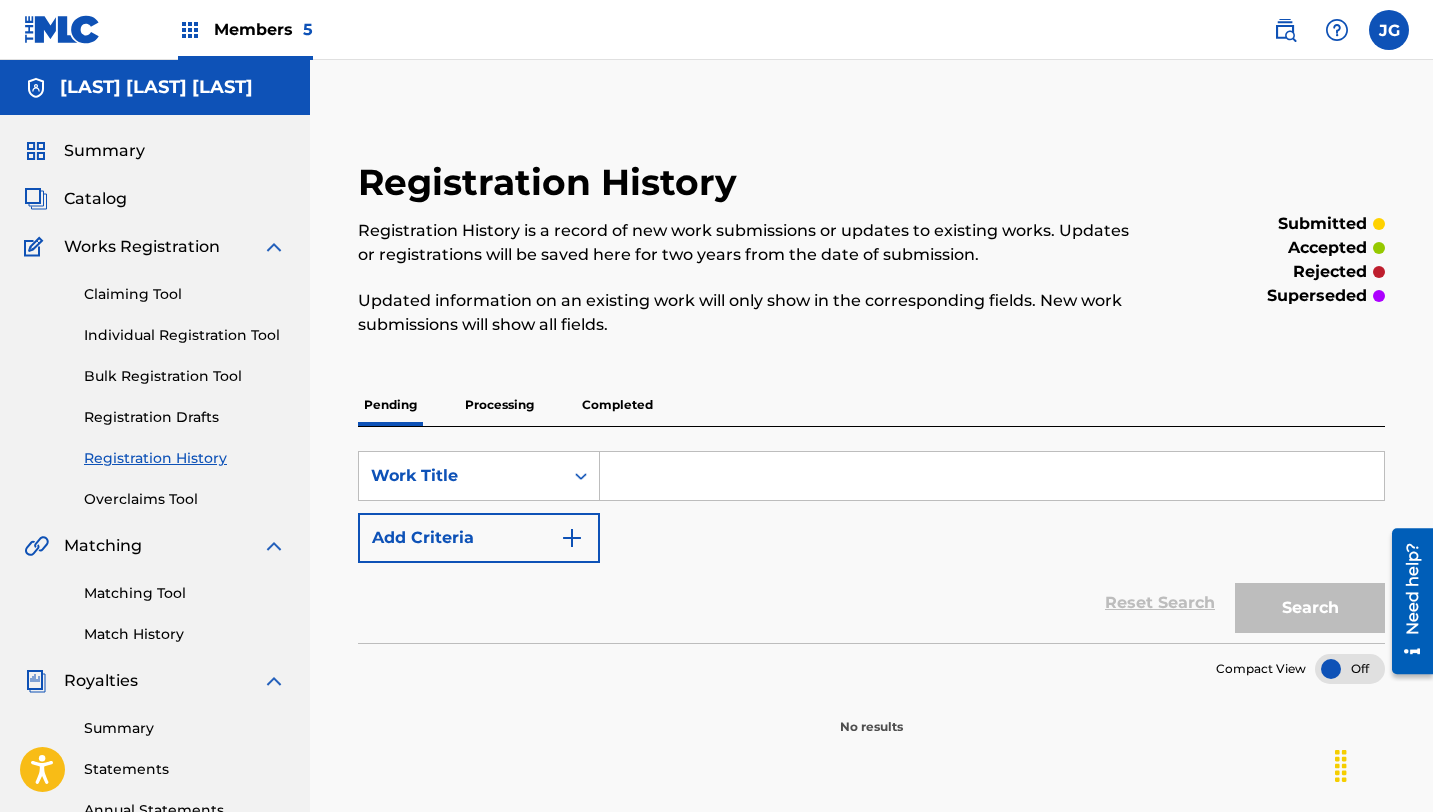 click on "Catalog" at bounding box center (95, 199) 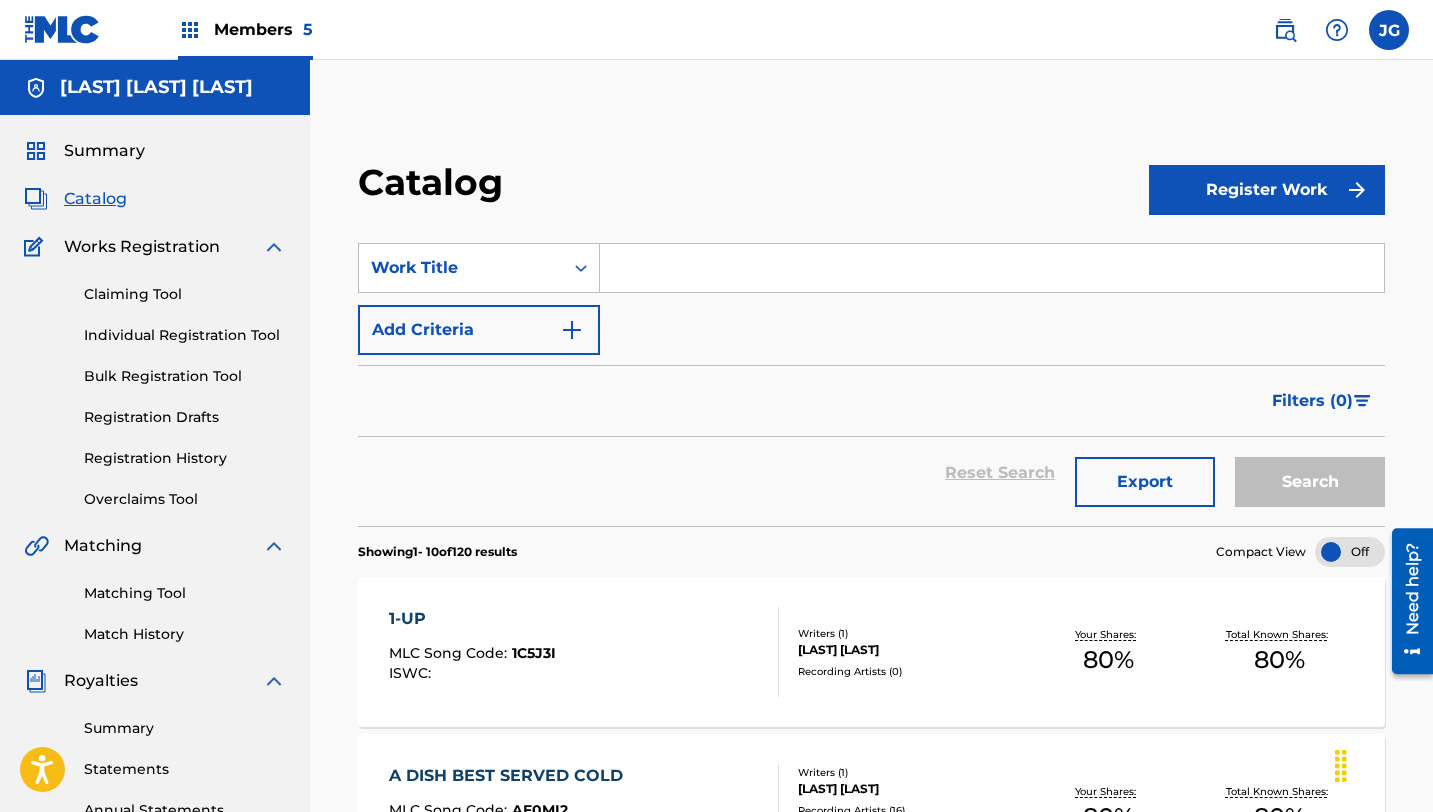 click on "Members    5" at bounding box center [245, 29] 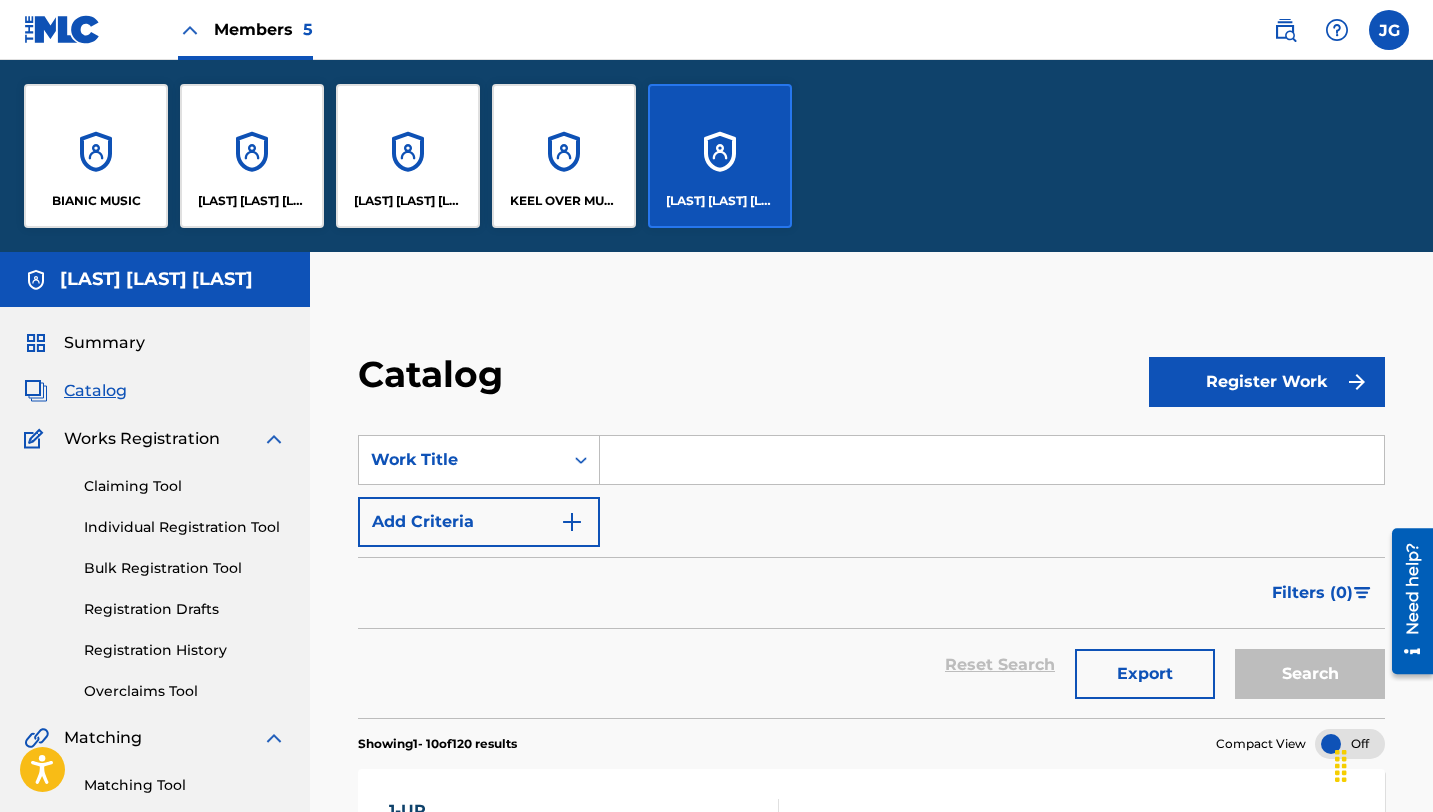 click on "[LAST] [LAST] [LAST]" at bounding box center [720, 156] 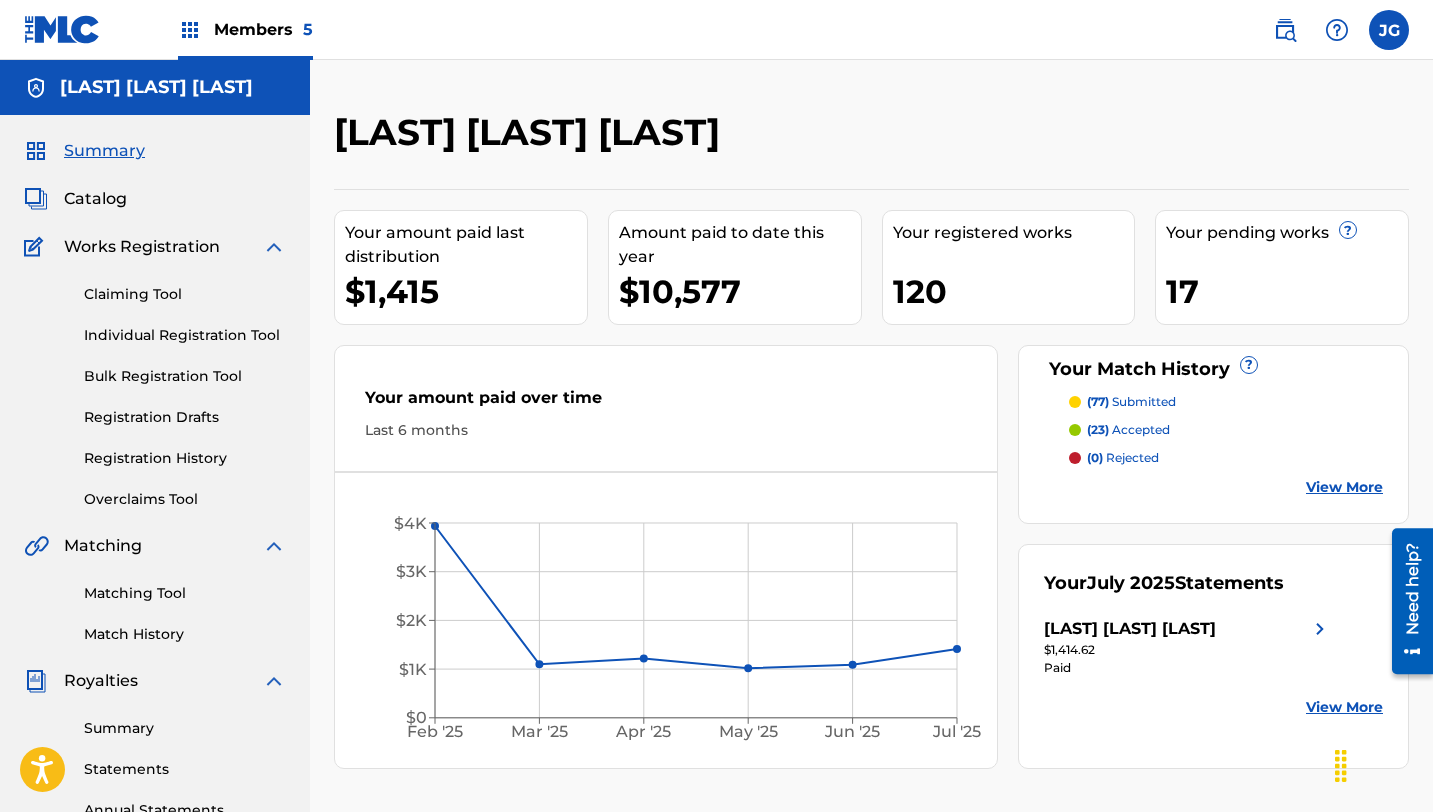 click on "Your pending works   ? 17" at bounding box center (1282, 267) 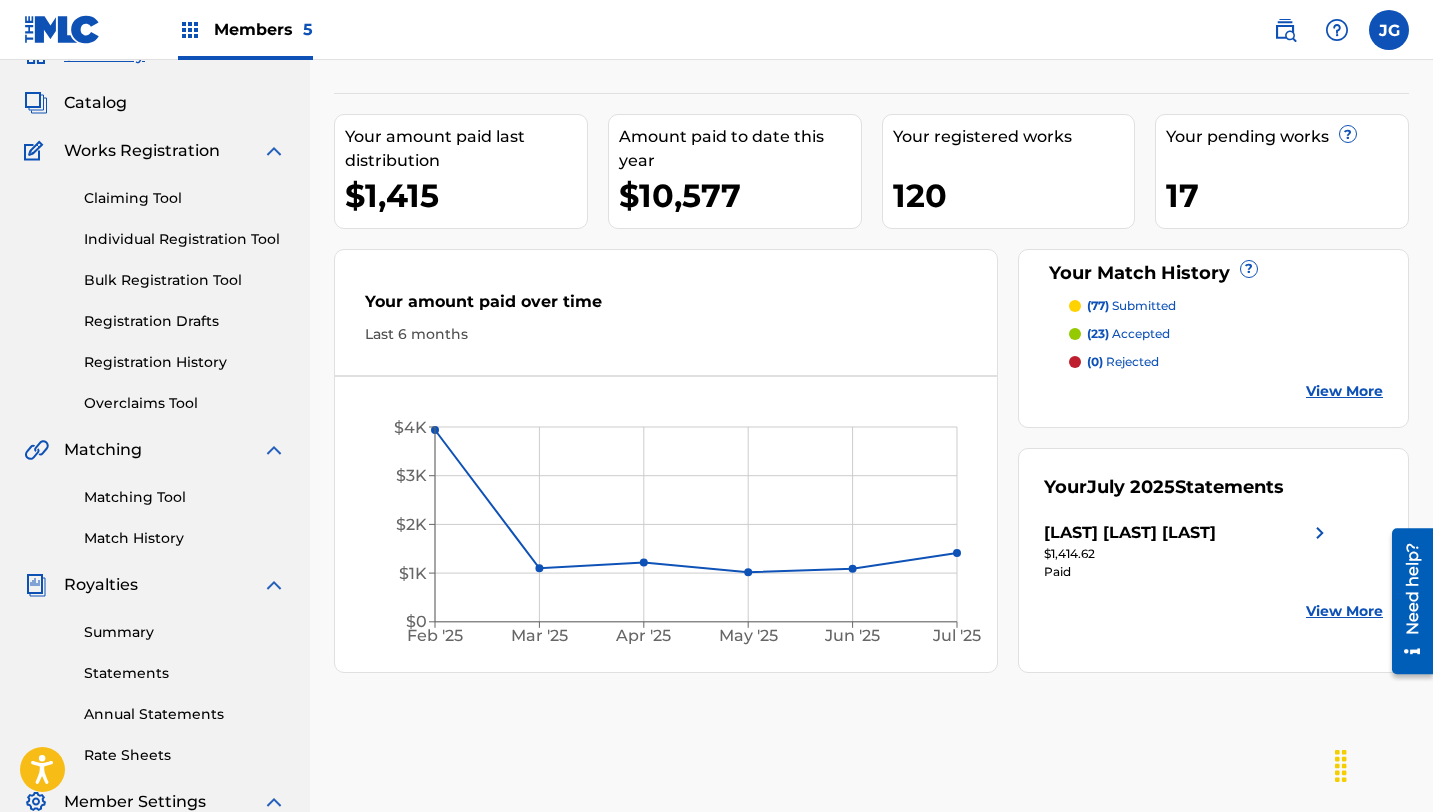 scroll, scrollTop: 112, scrollLeft: 0, axis: vertical 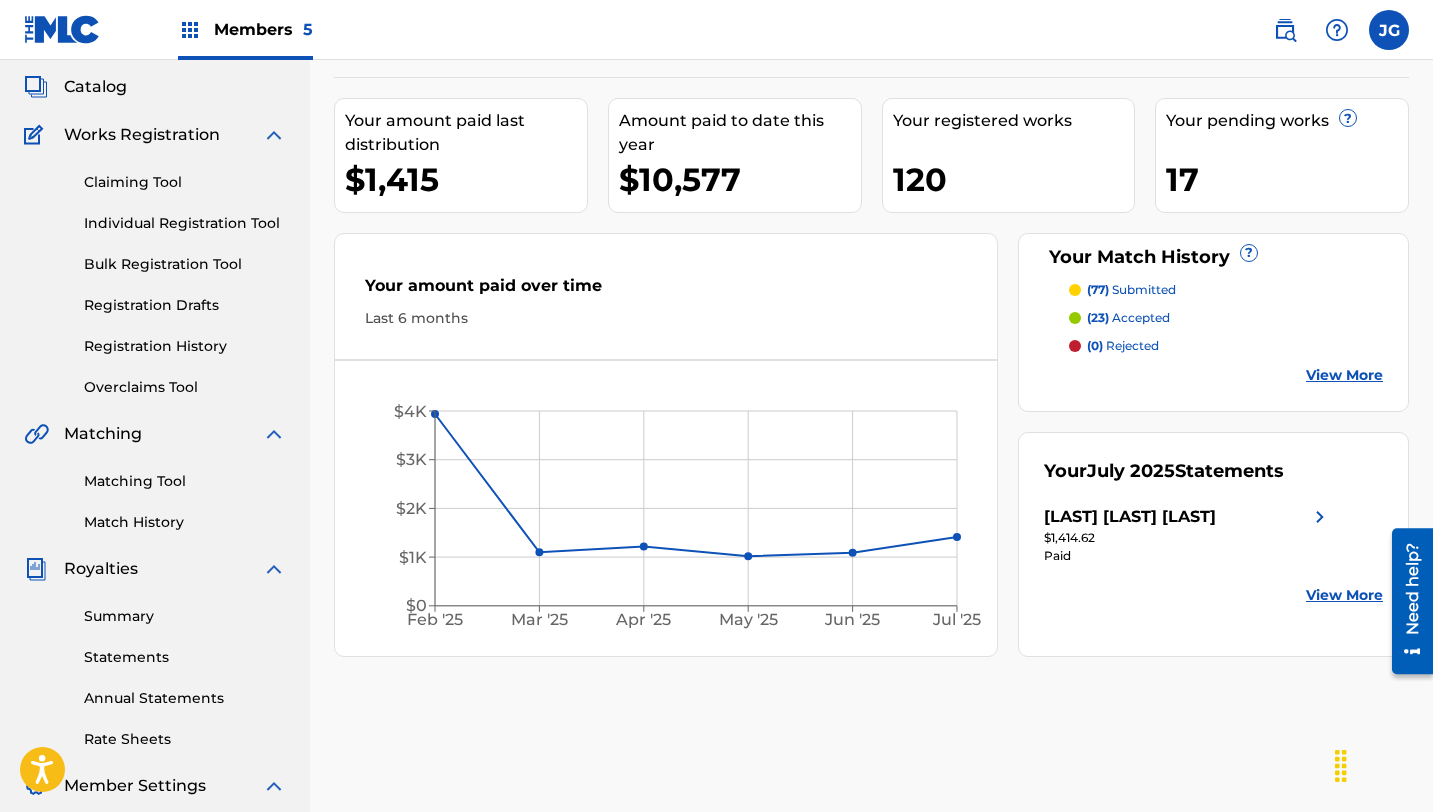 click on "View More" at bounding box center (1344, 375) 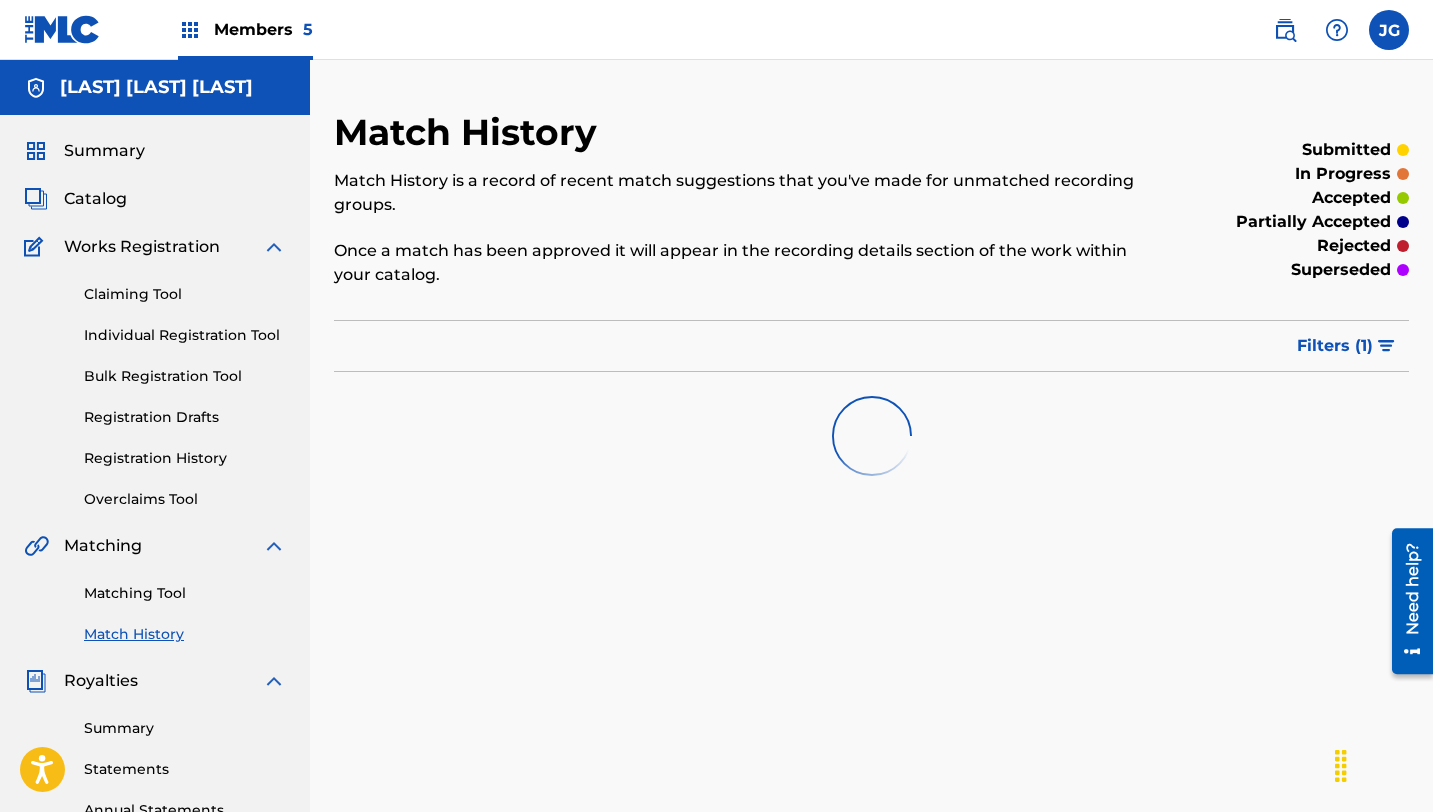 scroll, scrollTop: 112, scrollLeft: 0, axis: vertical 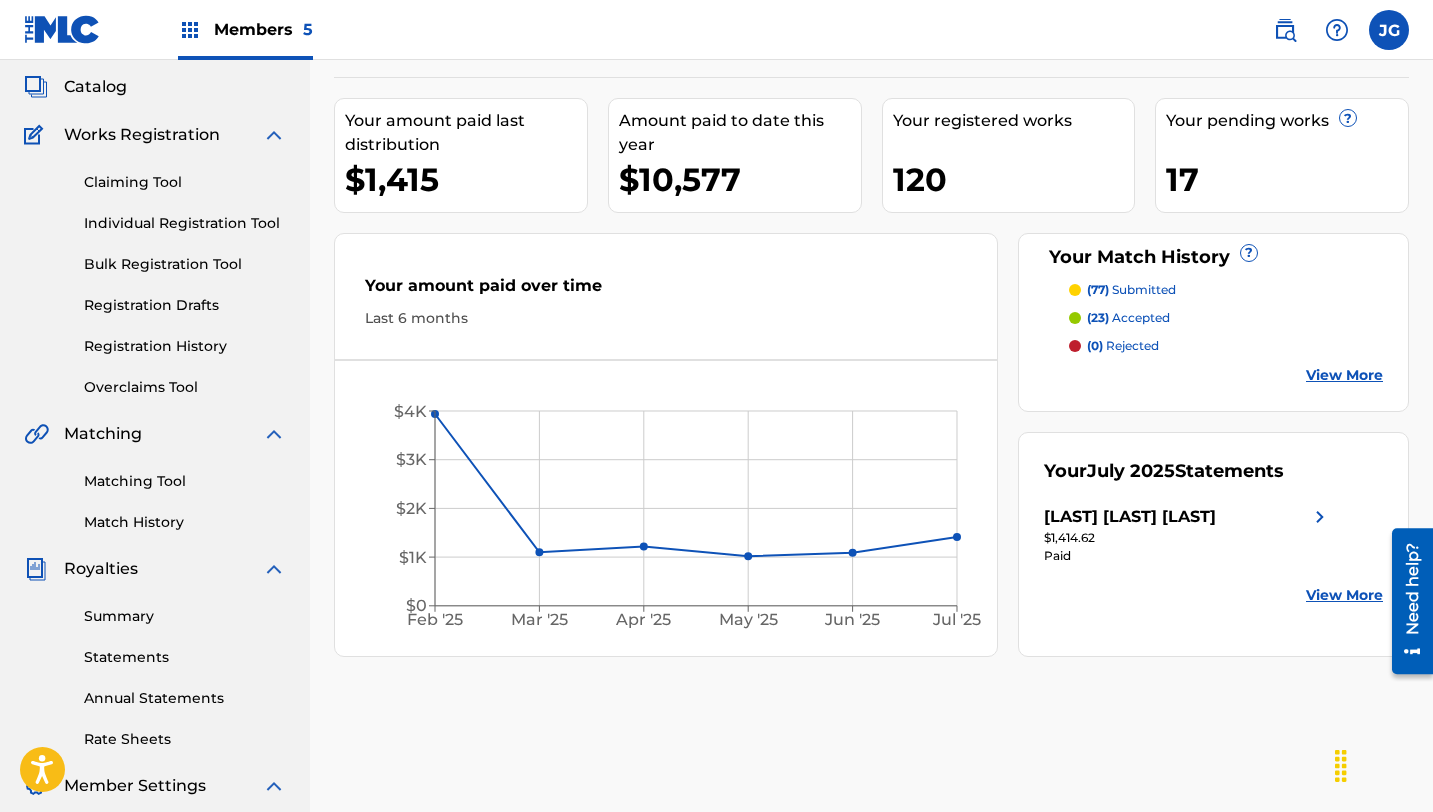 click at bounding box center [1320, 517] 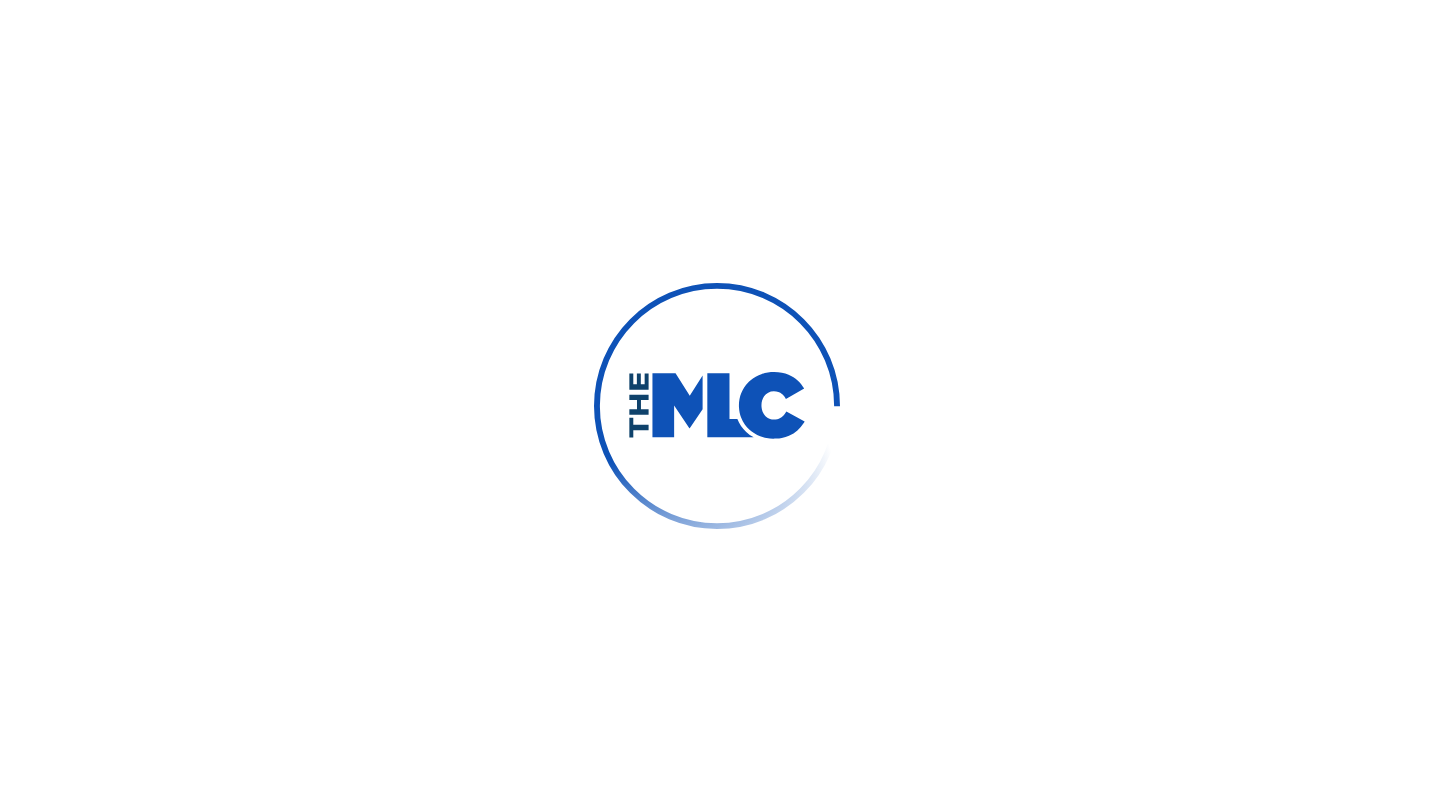 scroll, scrollTop: 0, scrollLeft: 0, axis: both 